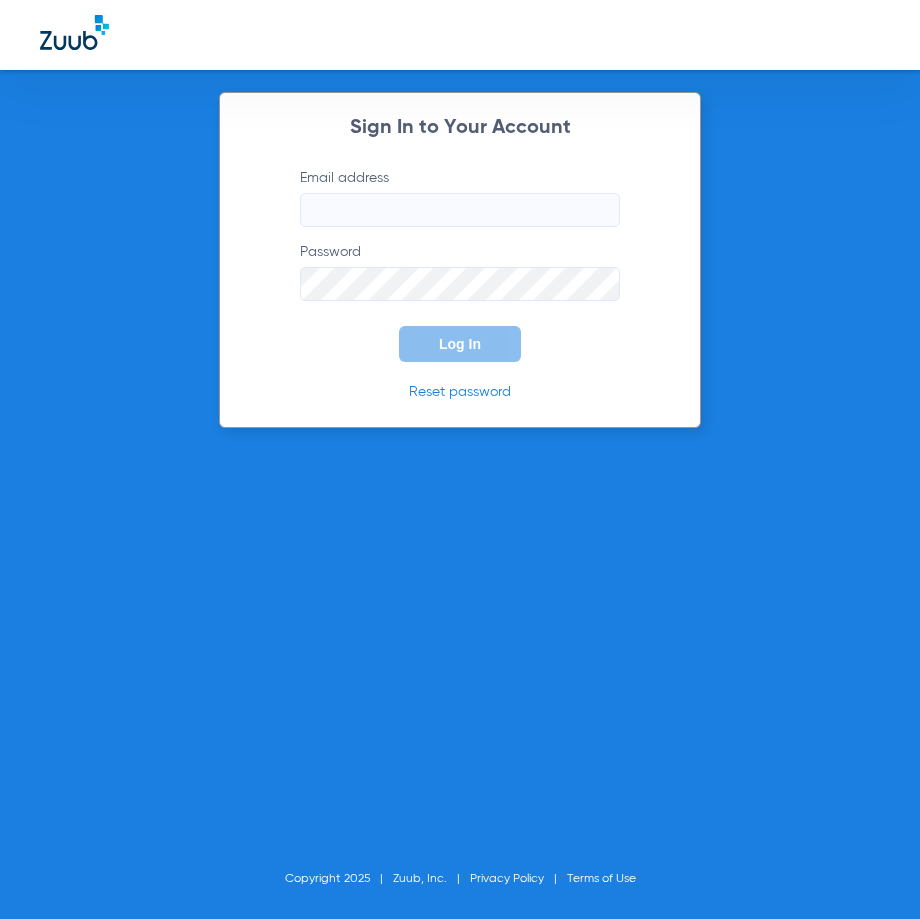 scroll, scrollTop: 0, scrollLeft: 0, axis: both 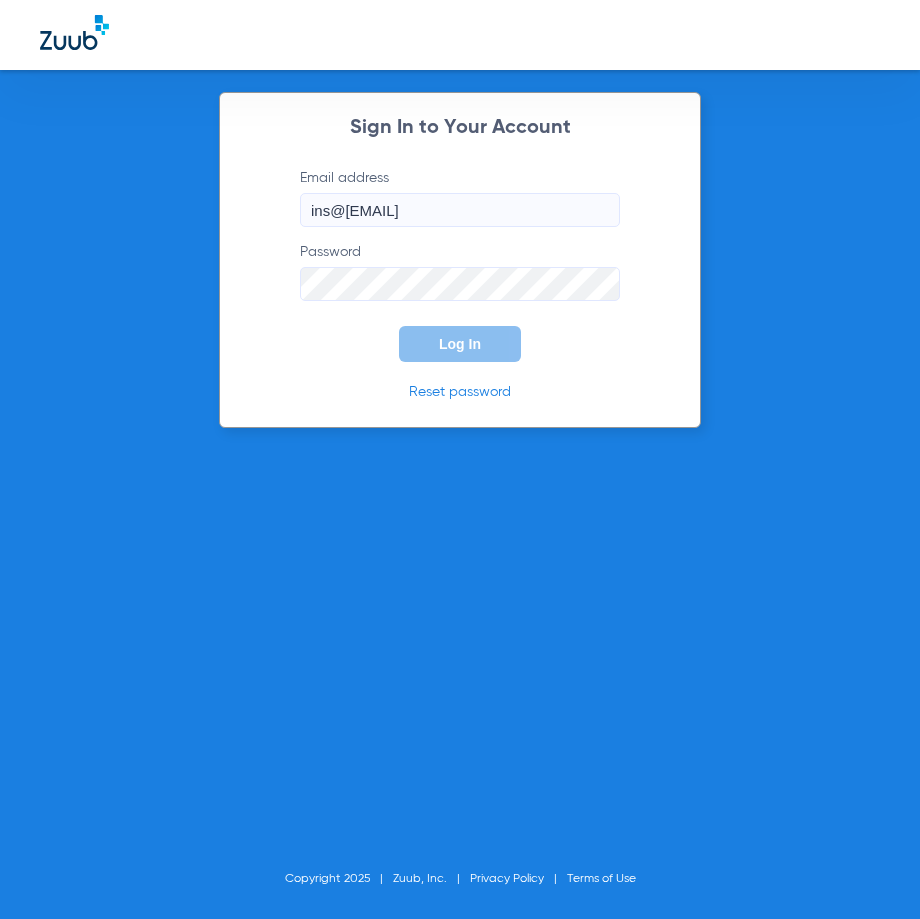 click on "Log In" 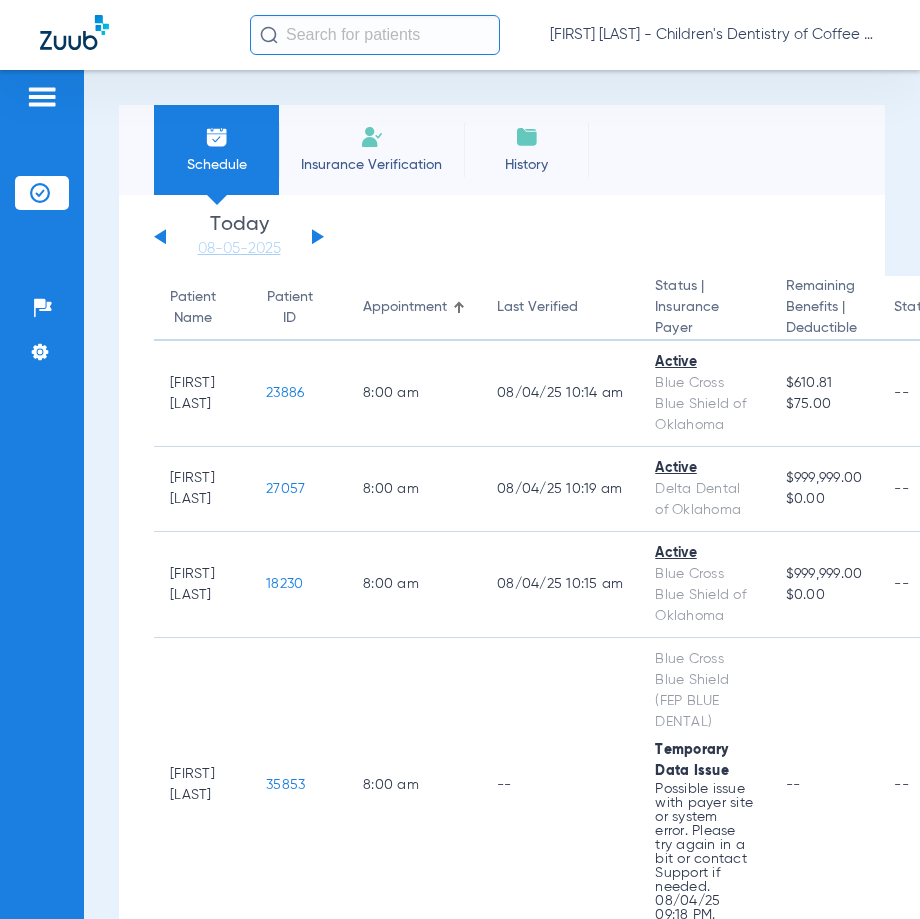 click on "Today   [DATE]" 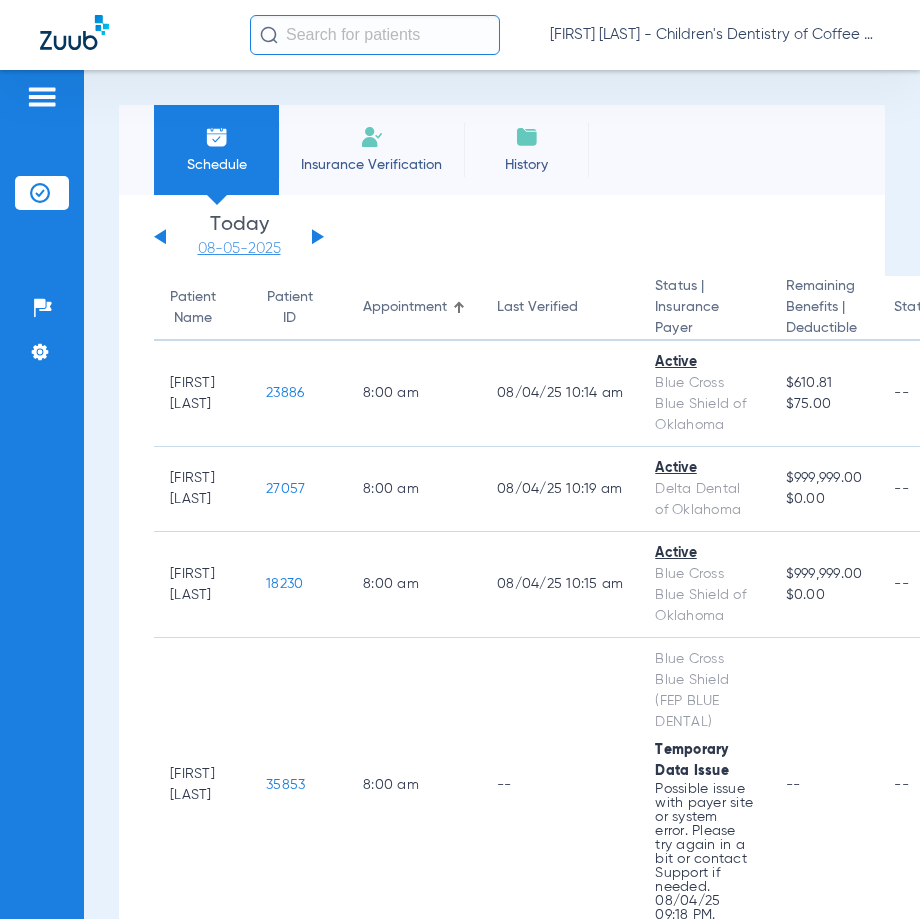 click on "08-05-2025" 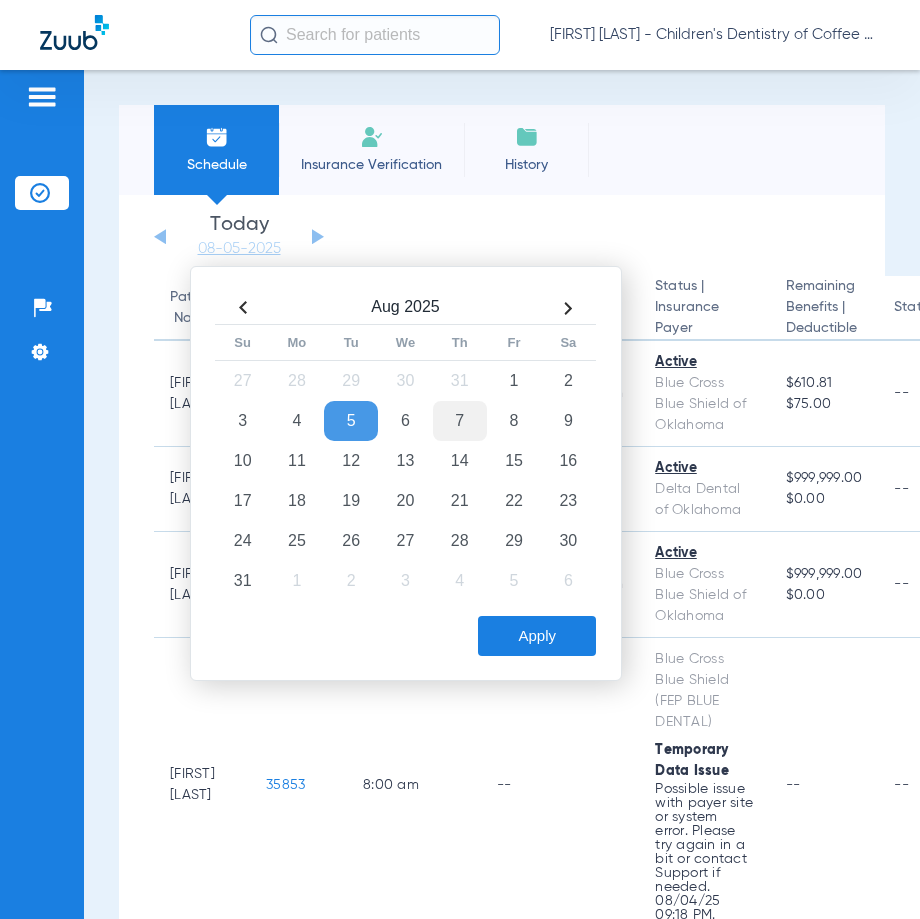click on "7" 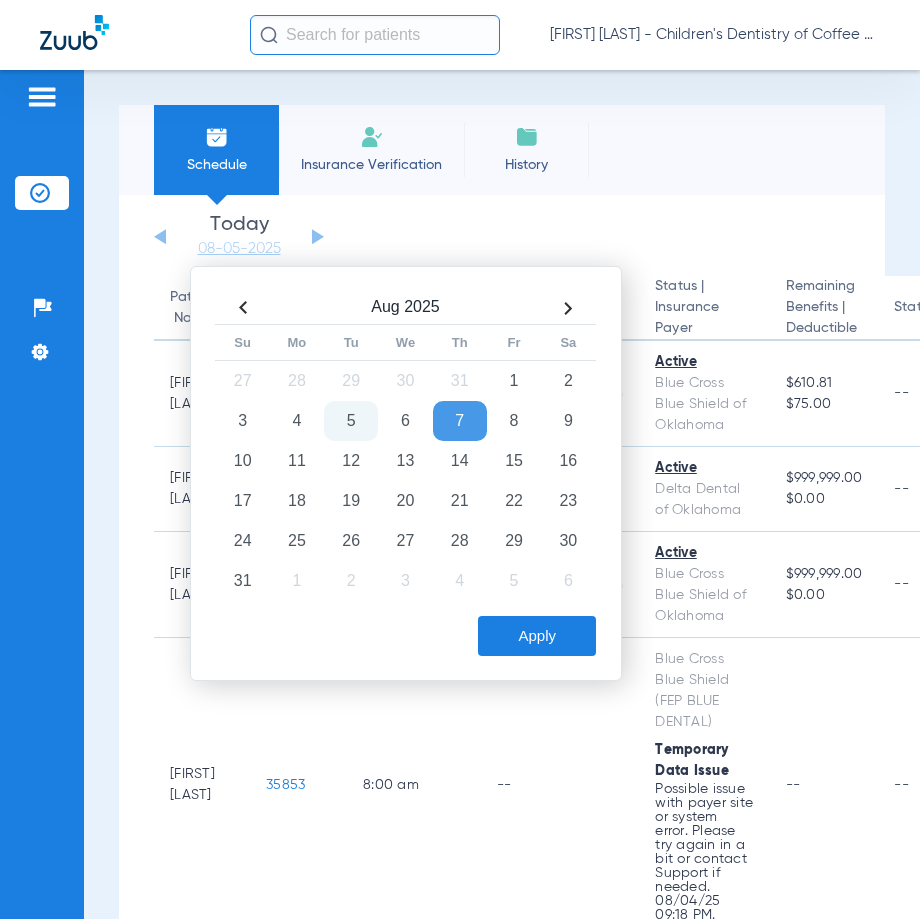 click on "Apply" 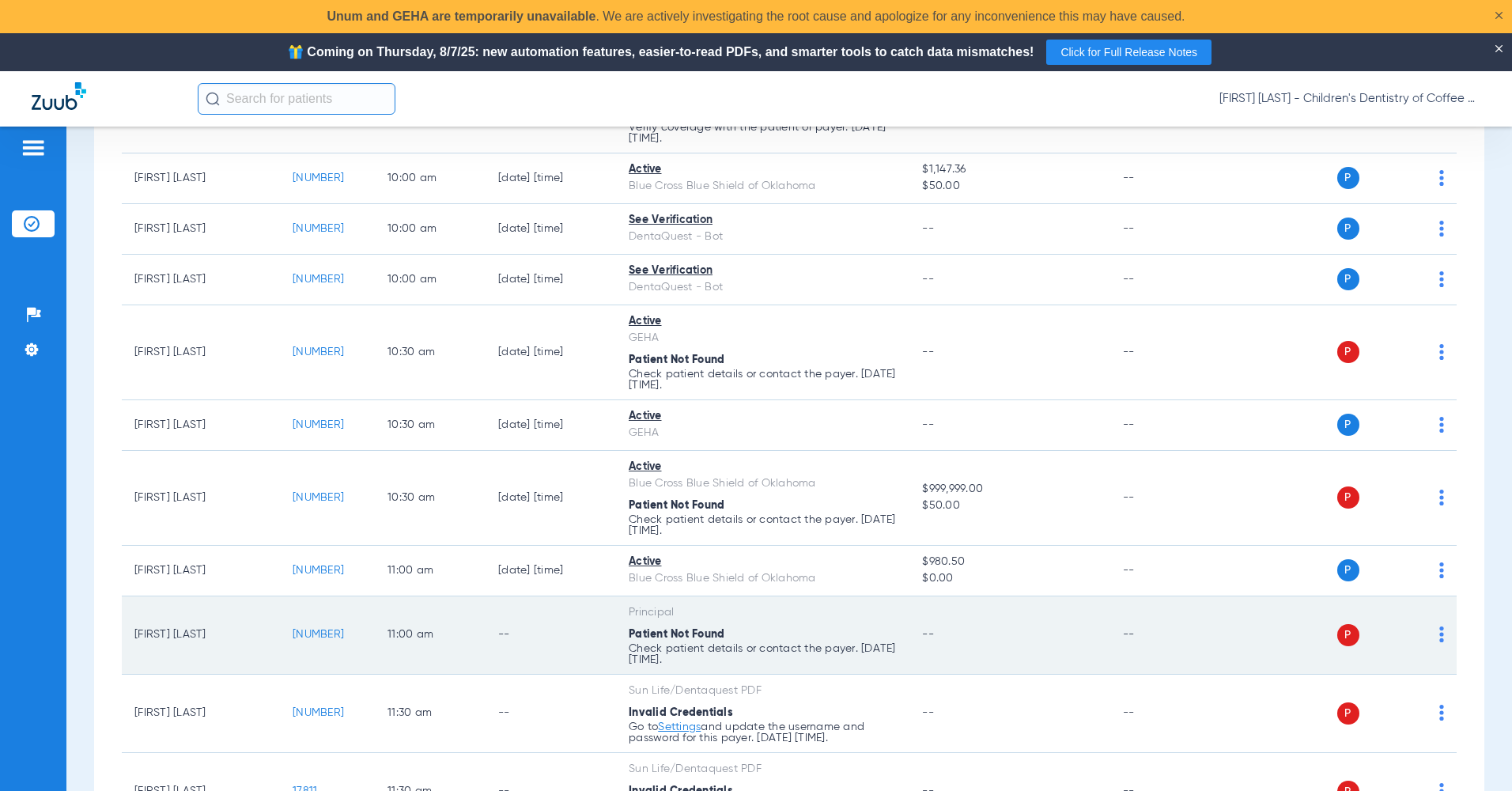 scroll, scrollTop: 633, scrollLeft: 0, axis: vertical 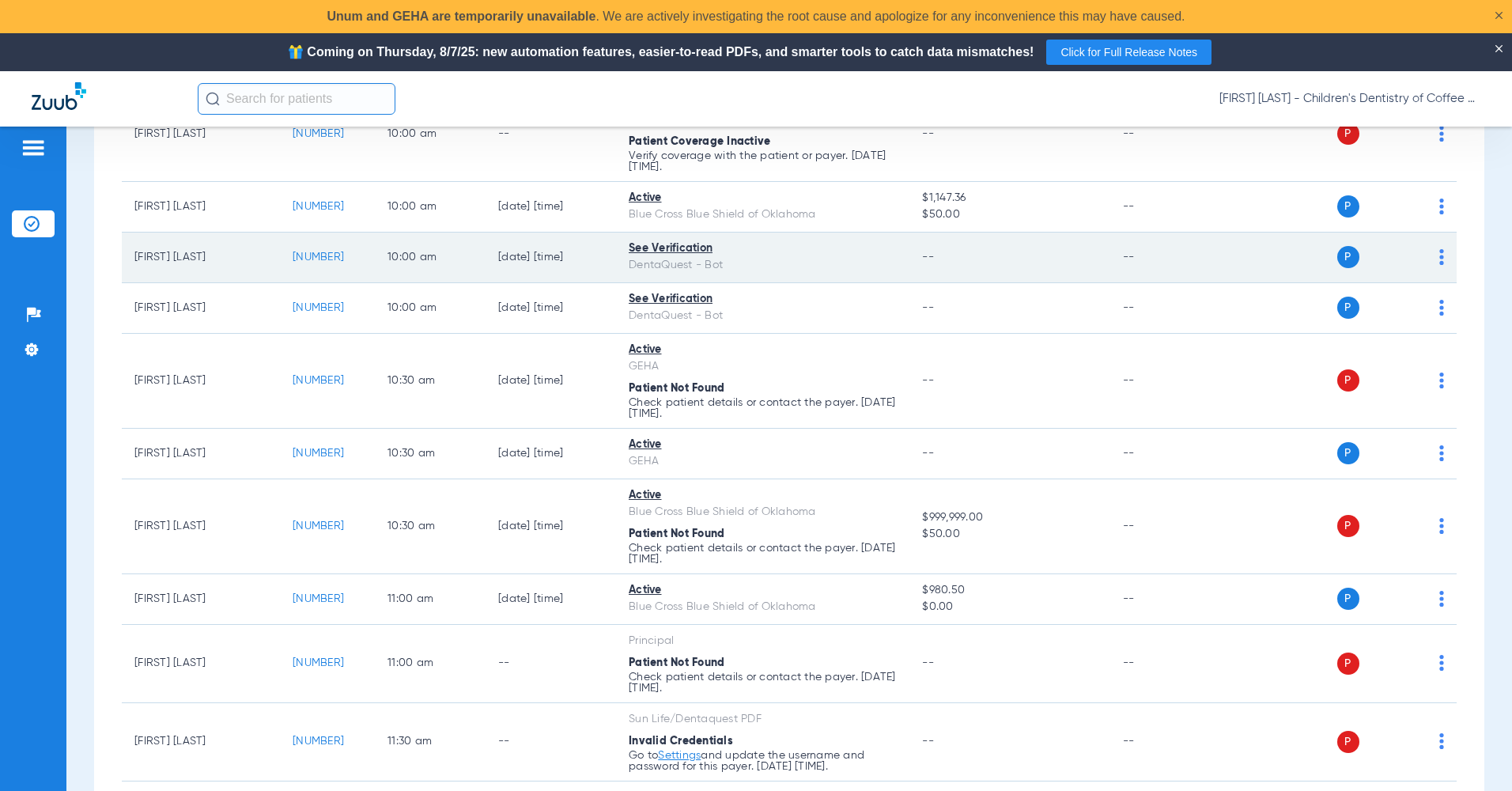 click 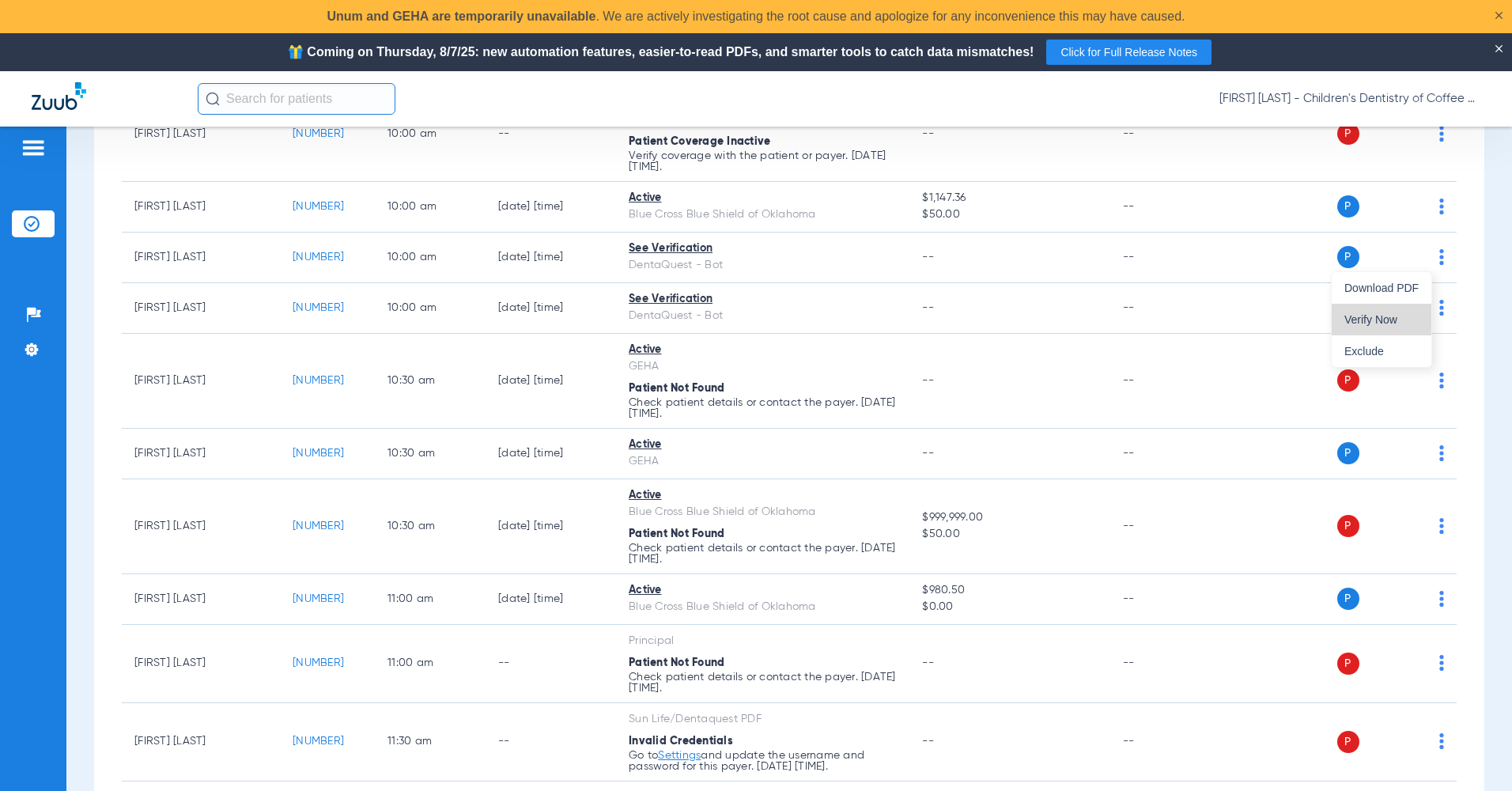 click on "Verify Now" at bounding box center [1382, 320] 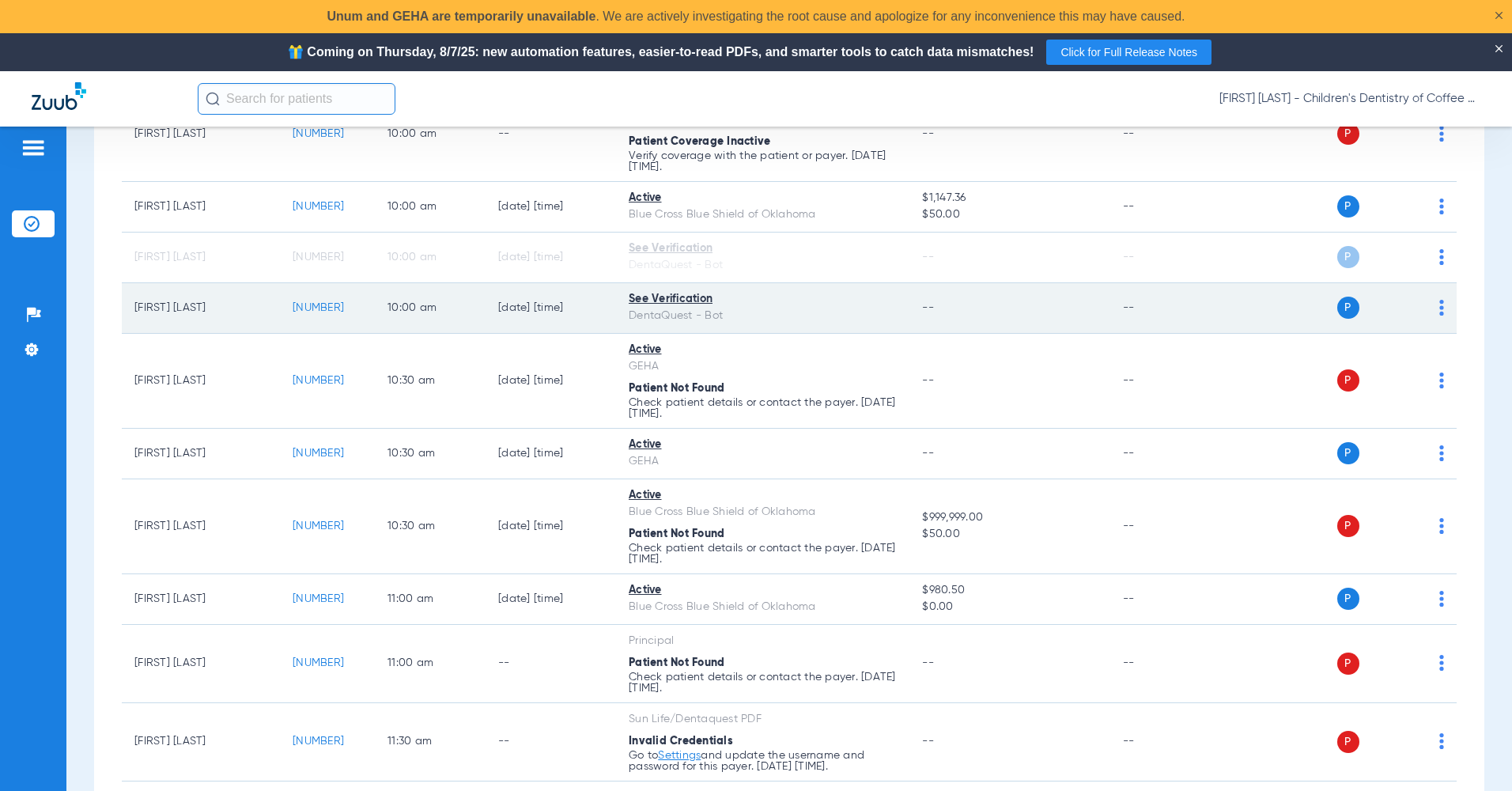 click 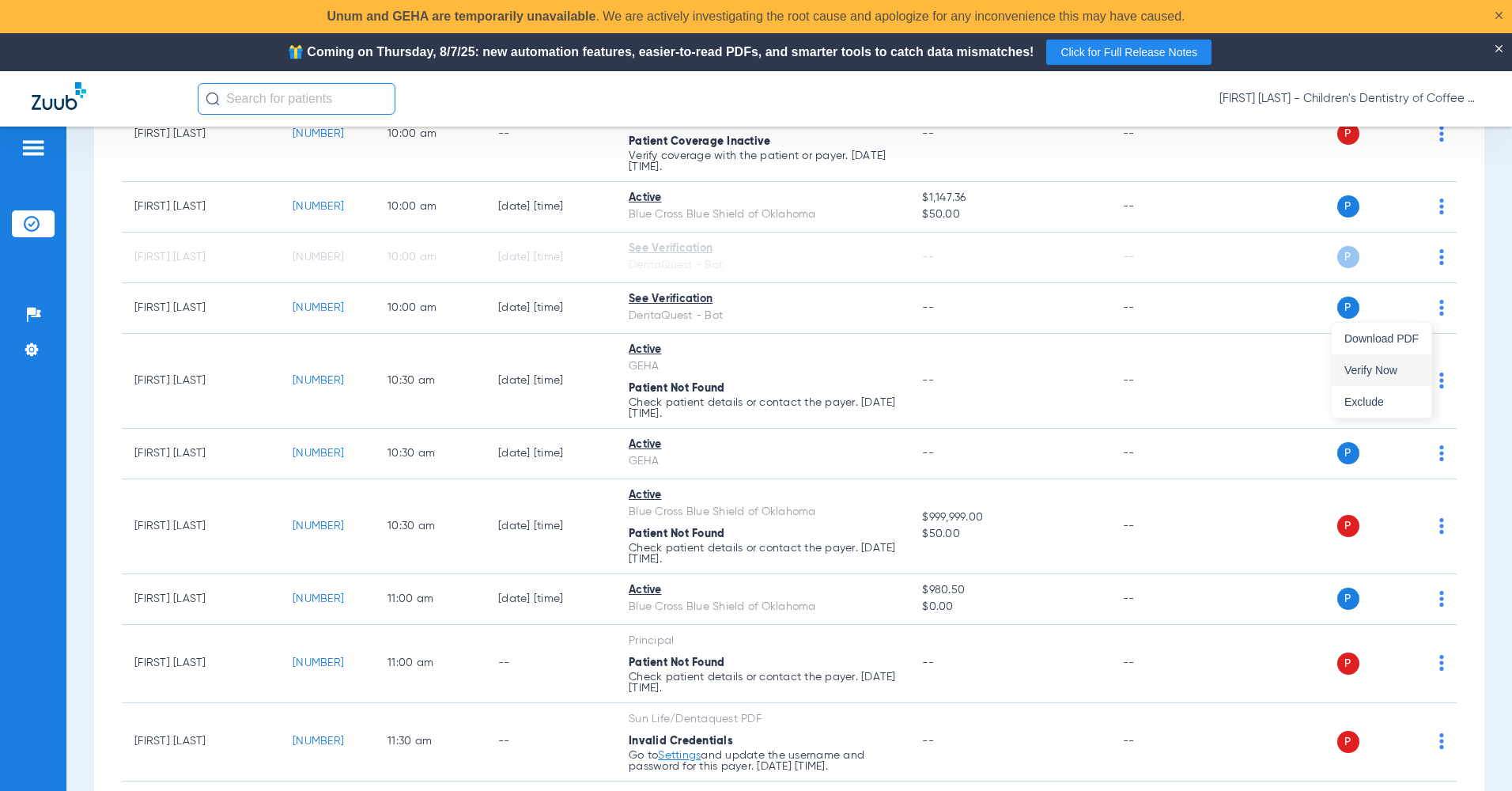 click on "Verify Now" at bounding box center [1382, 370] 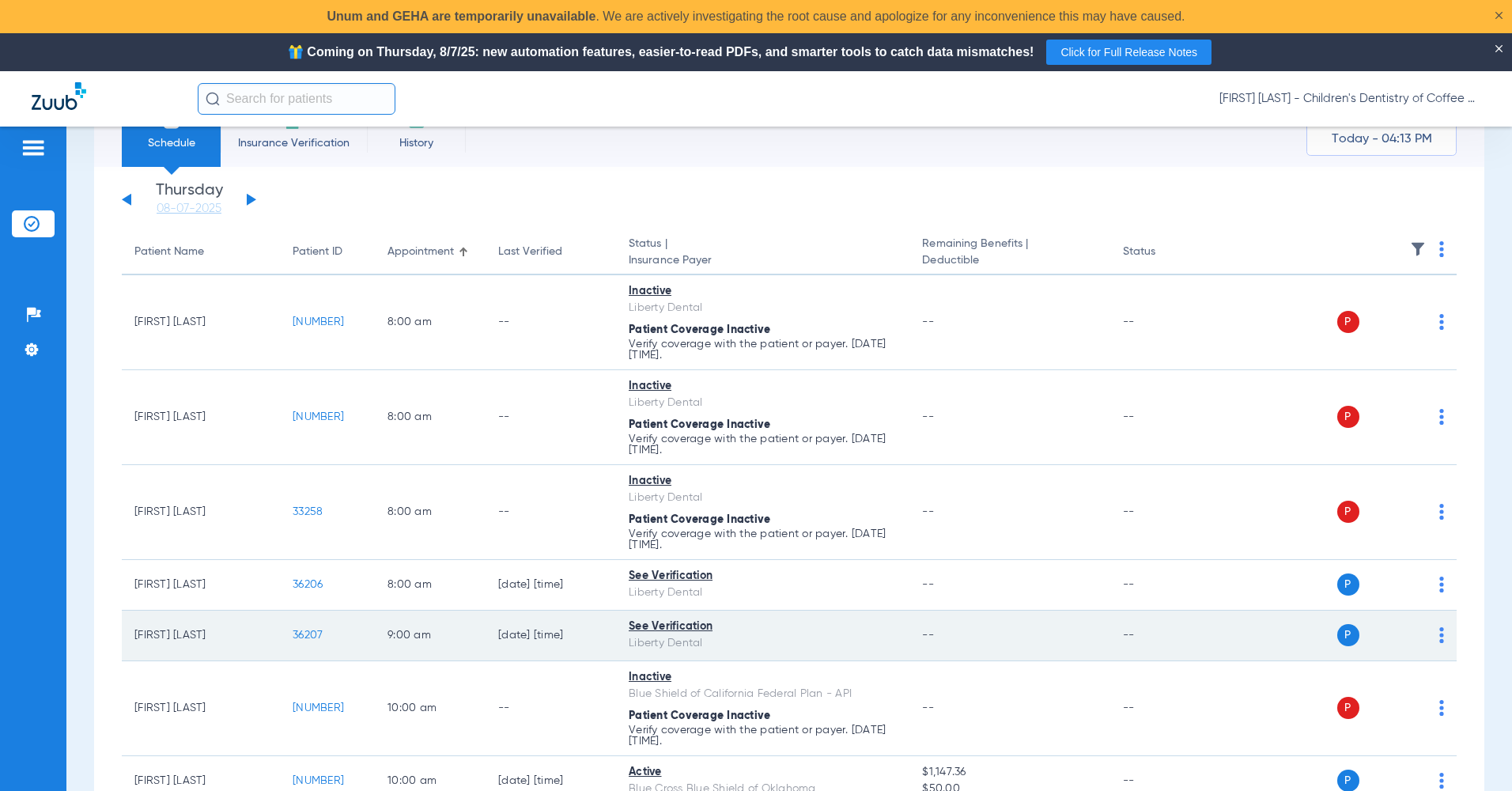 scroll, scrollTop: 0, scrollLeft: 0, axis: both 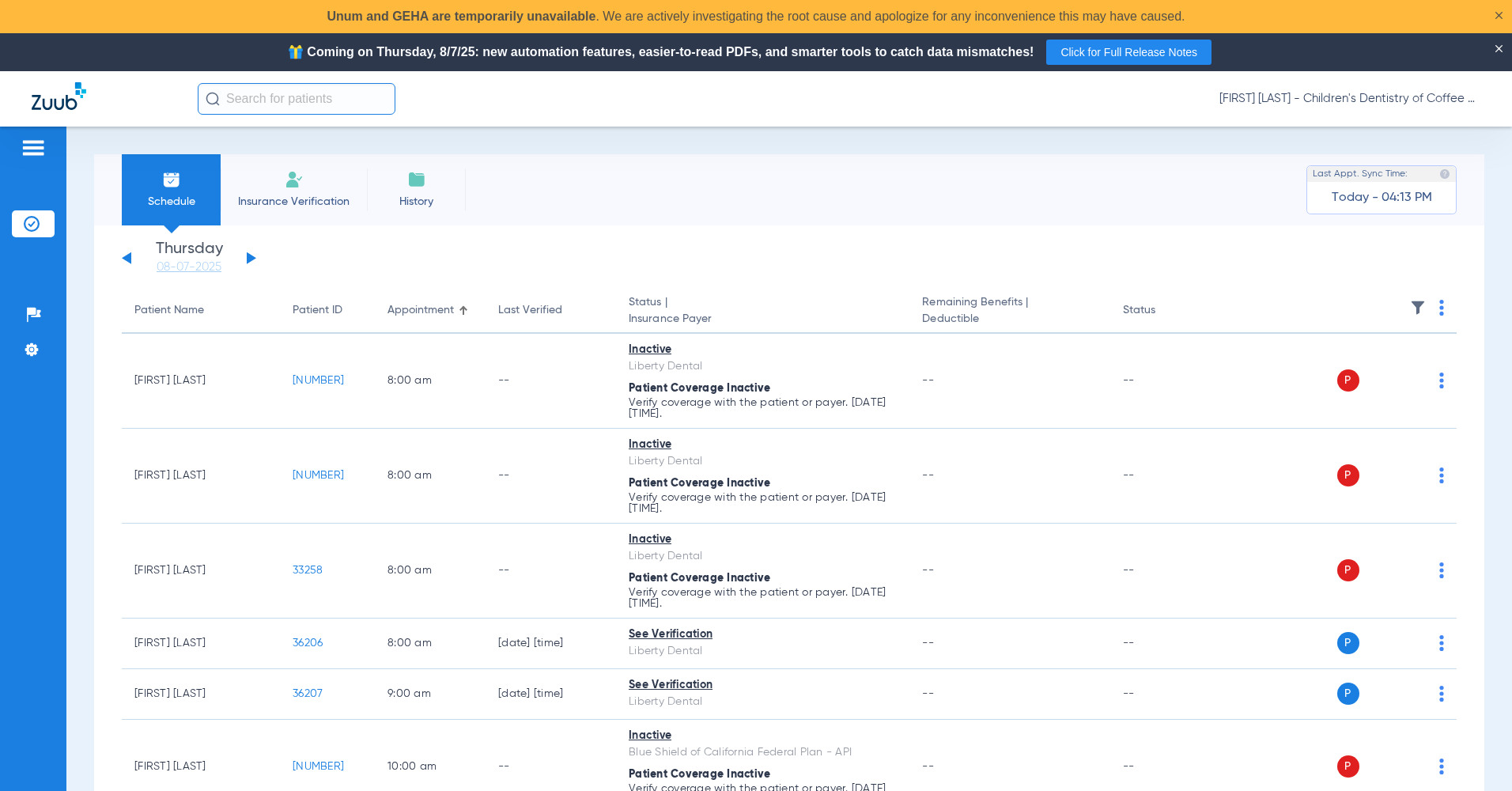 click 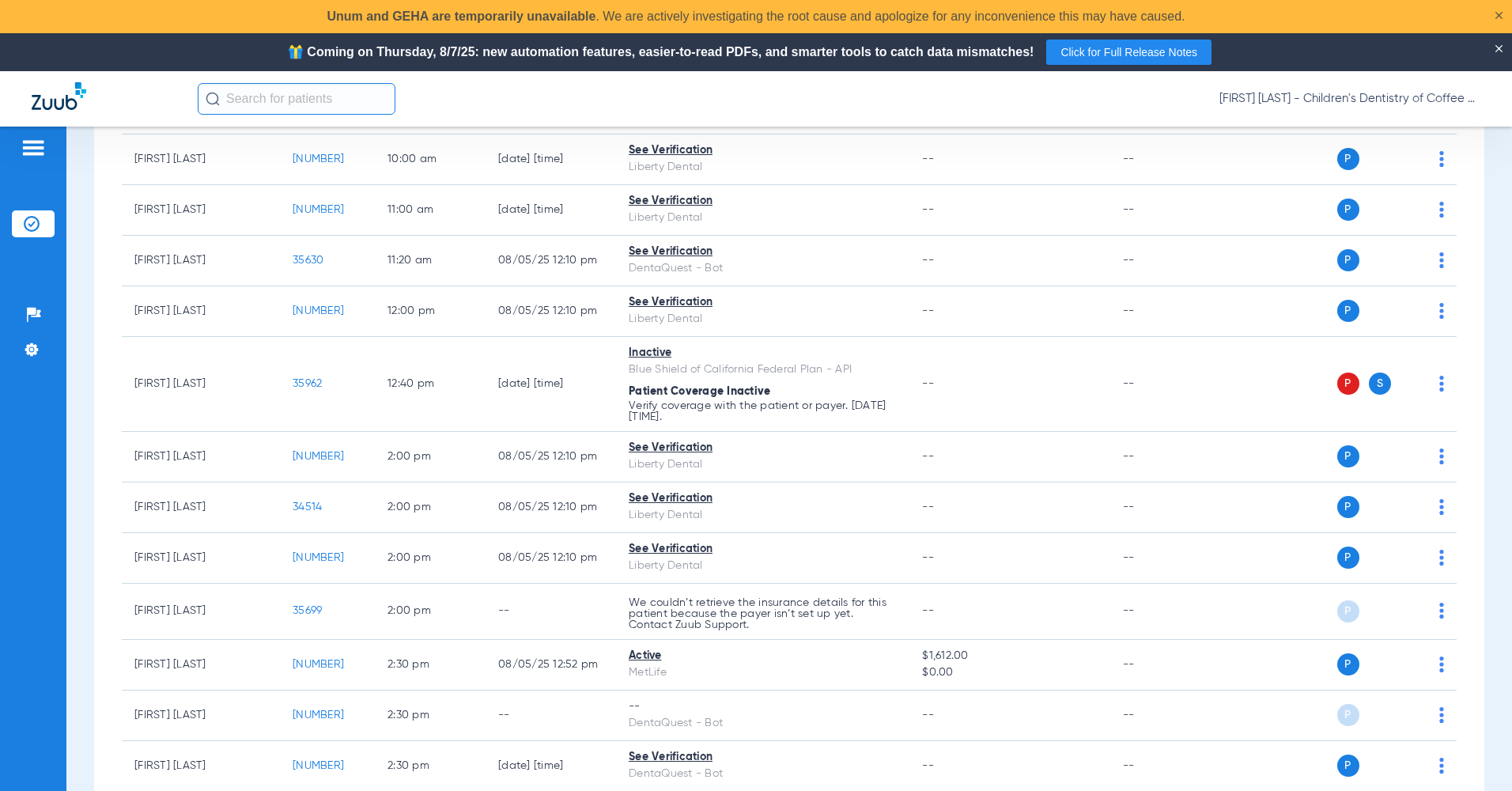 scroll, scrollTop: 633, scrollLeft: 0, axis: vertical 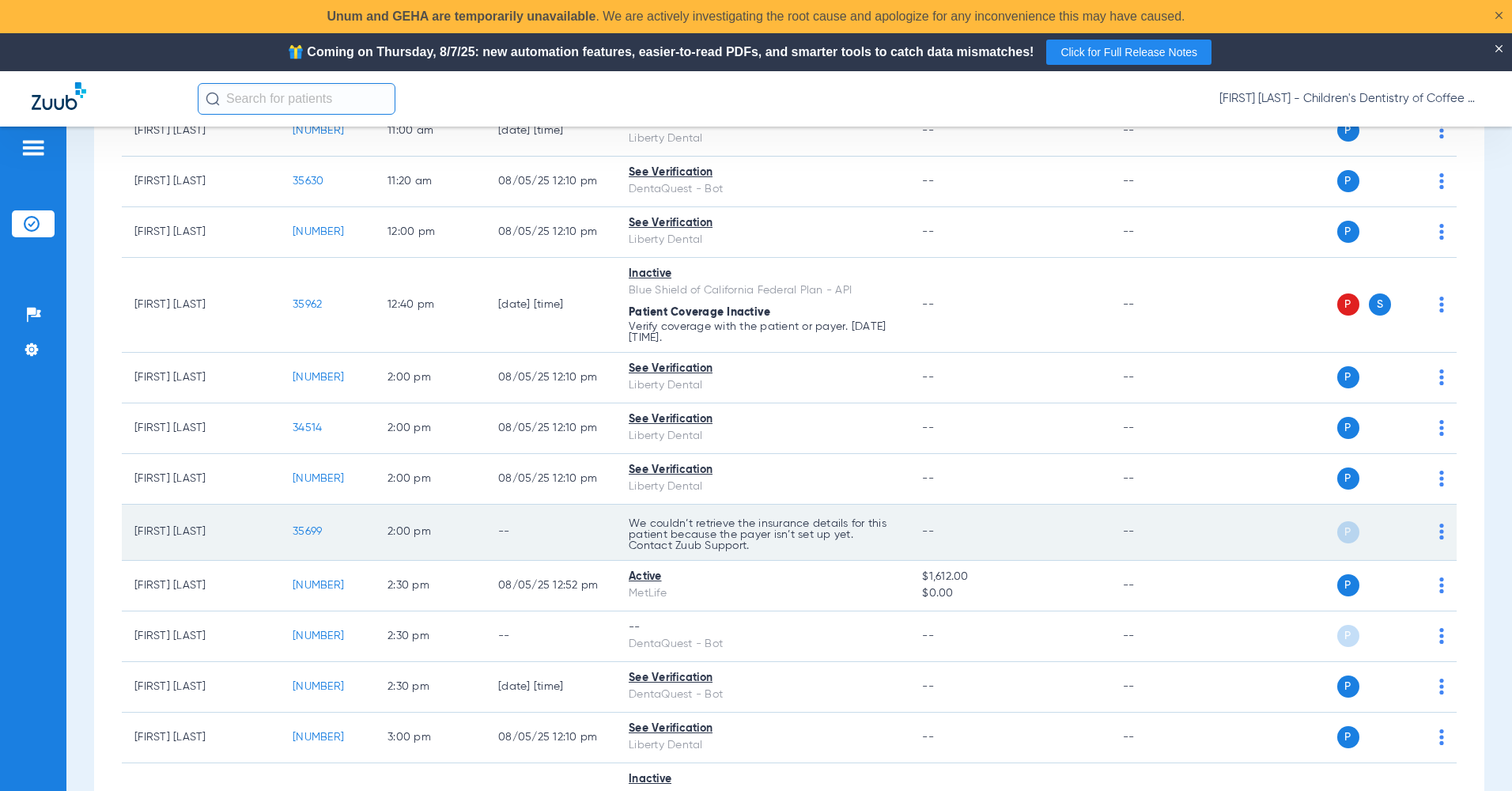 click 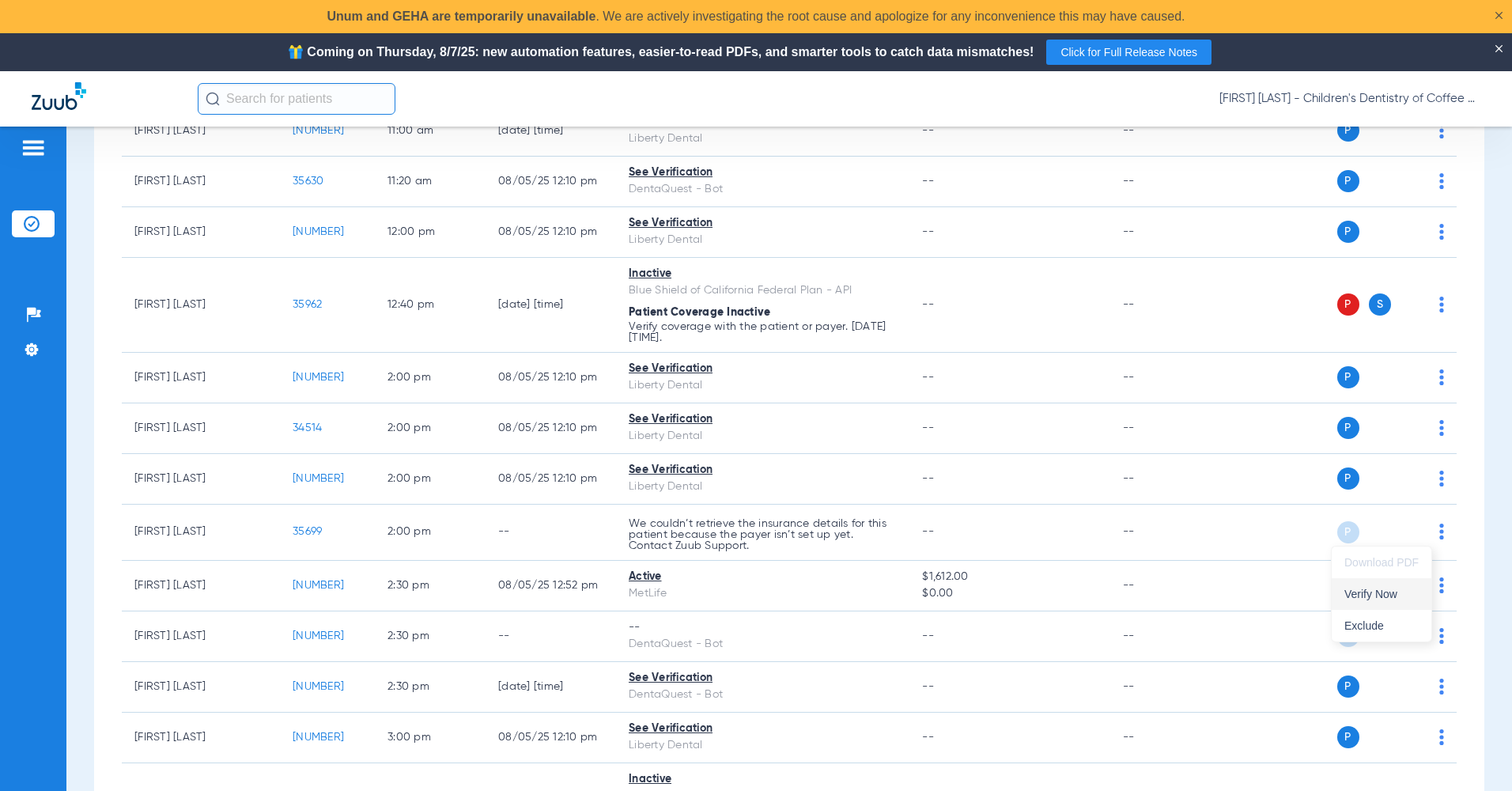 click on "Verify Now" at bounding box center (1382, 594) 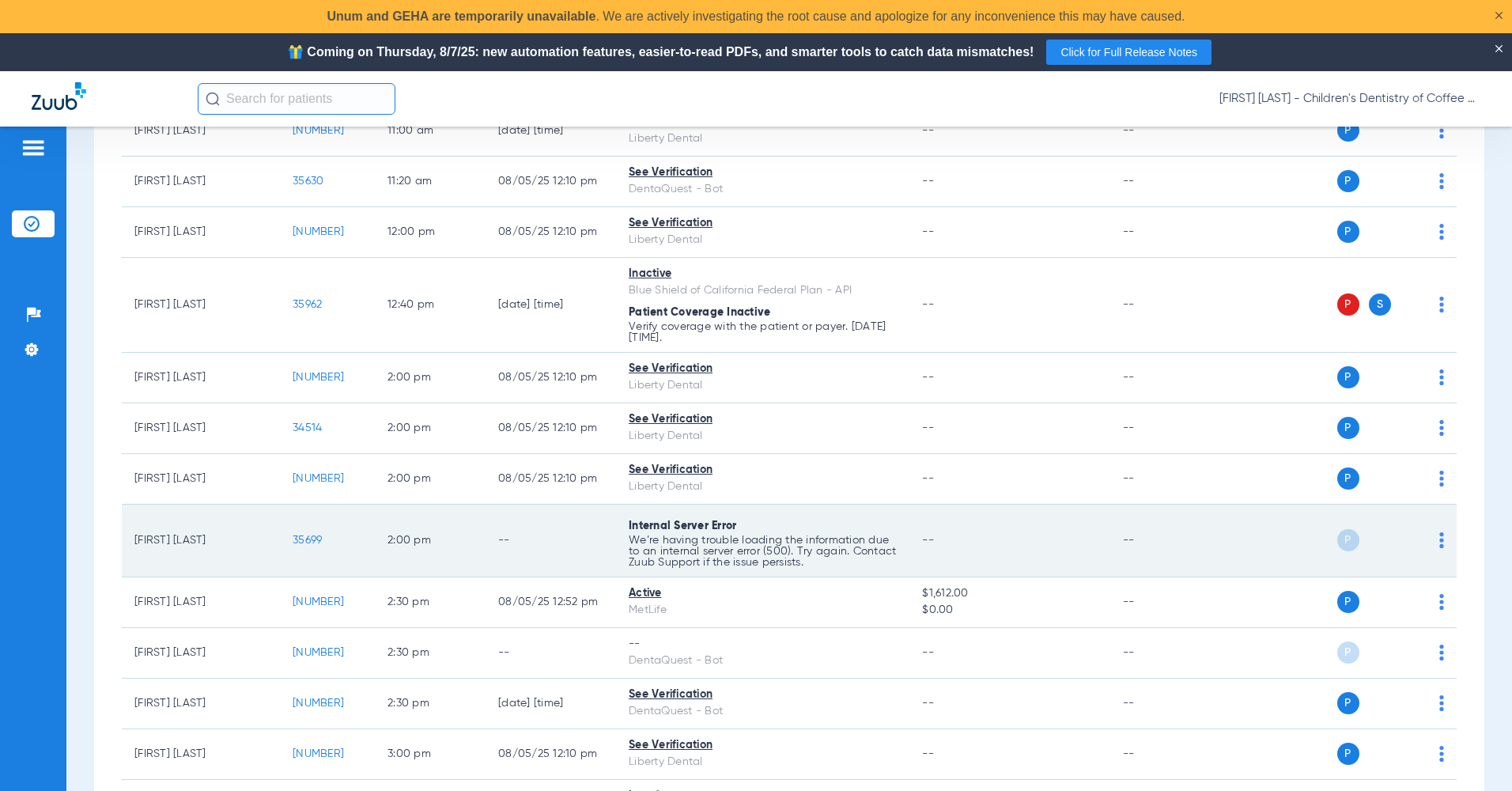 click on "P S" 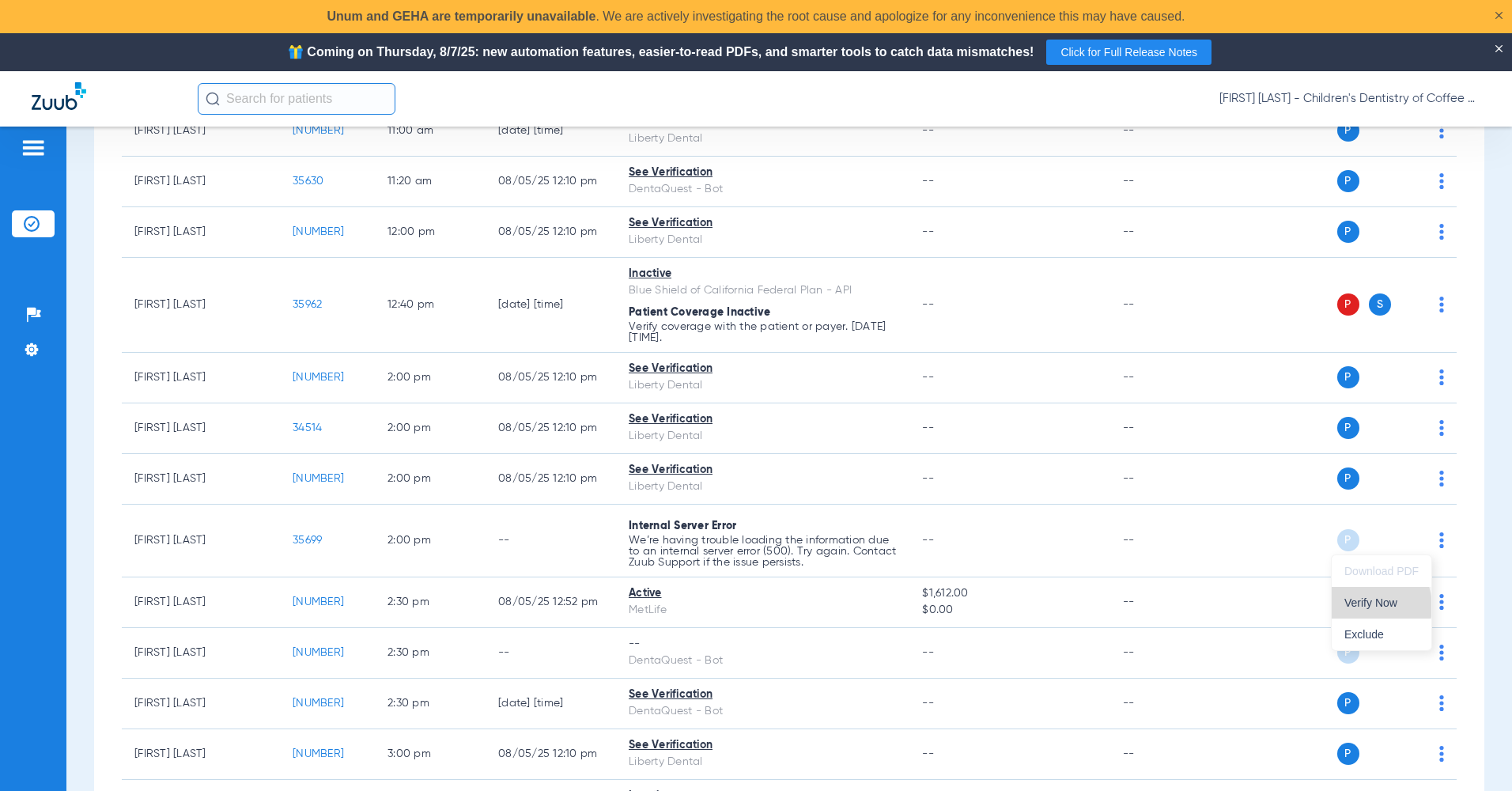 click on "Verify Now" at bounding box center [1382, 603] 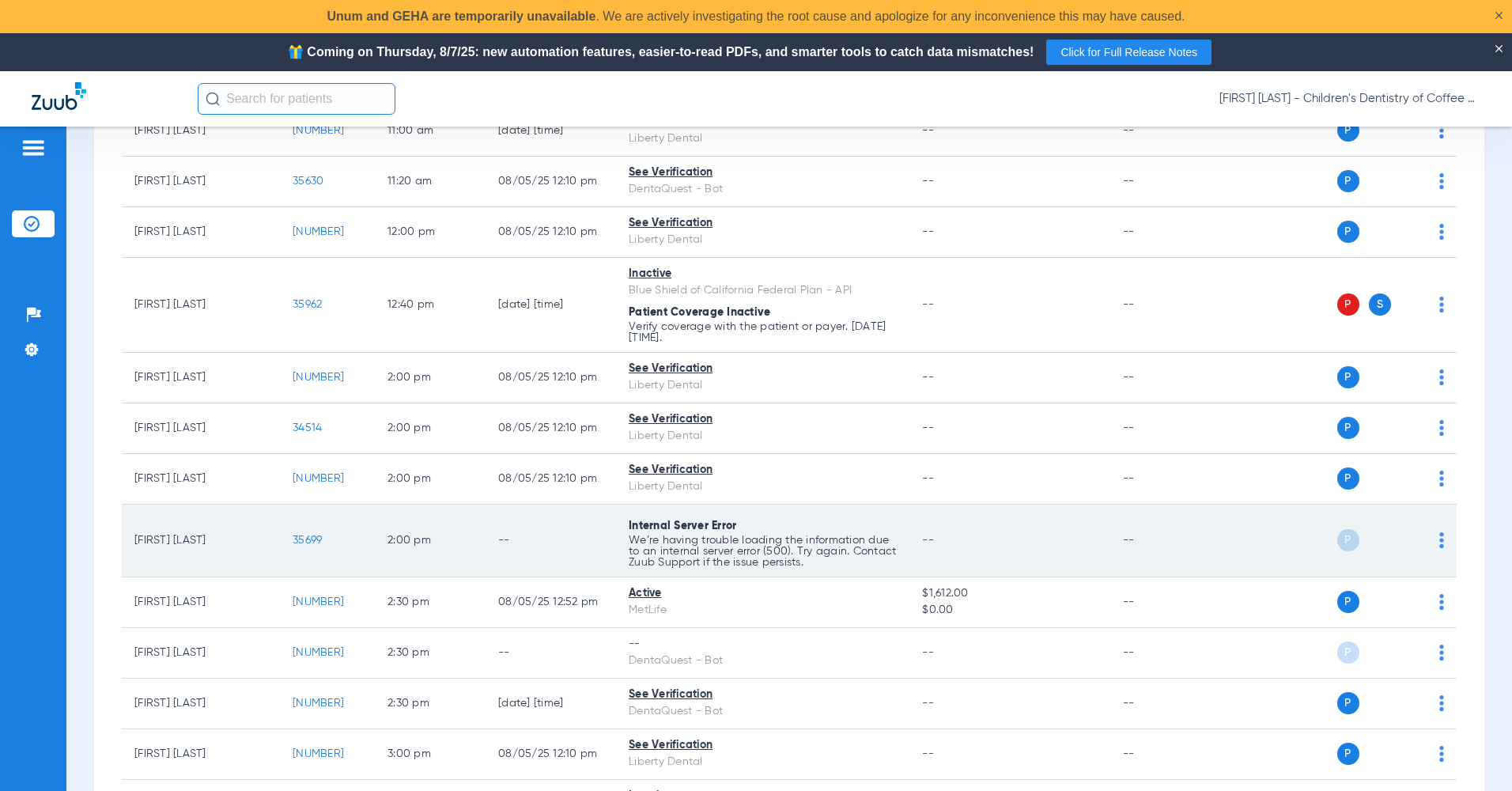 click on "We’re having trouble loading the information due to an internal server error (500). Try again. Contact Zuub Support if the issue persists." at bounding box center [762, 332] 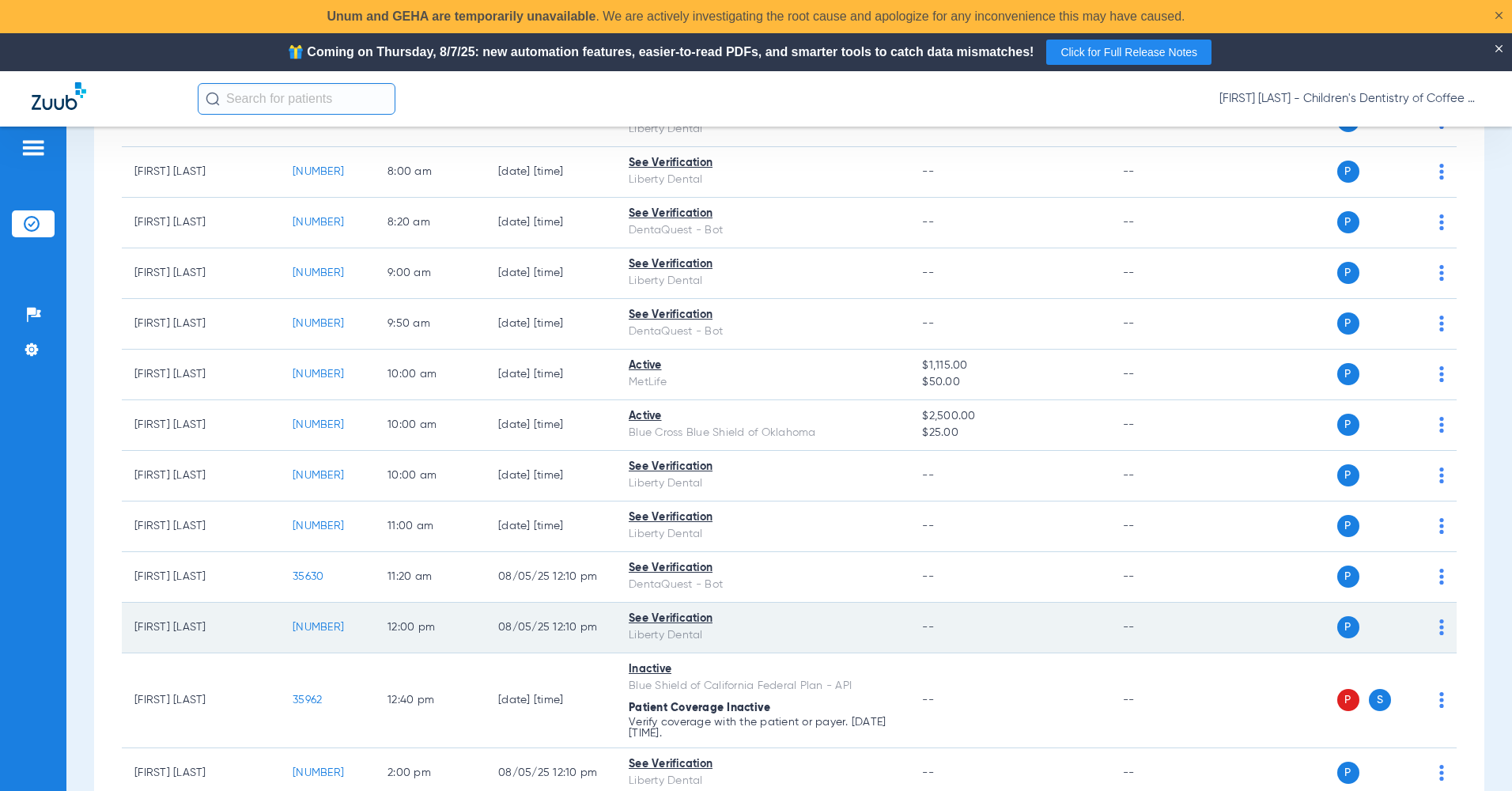 scroll, scrollTop: 0, scrollLeft: 0, axis: both 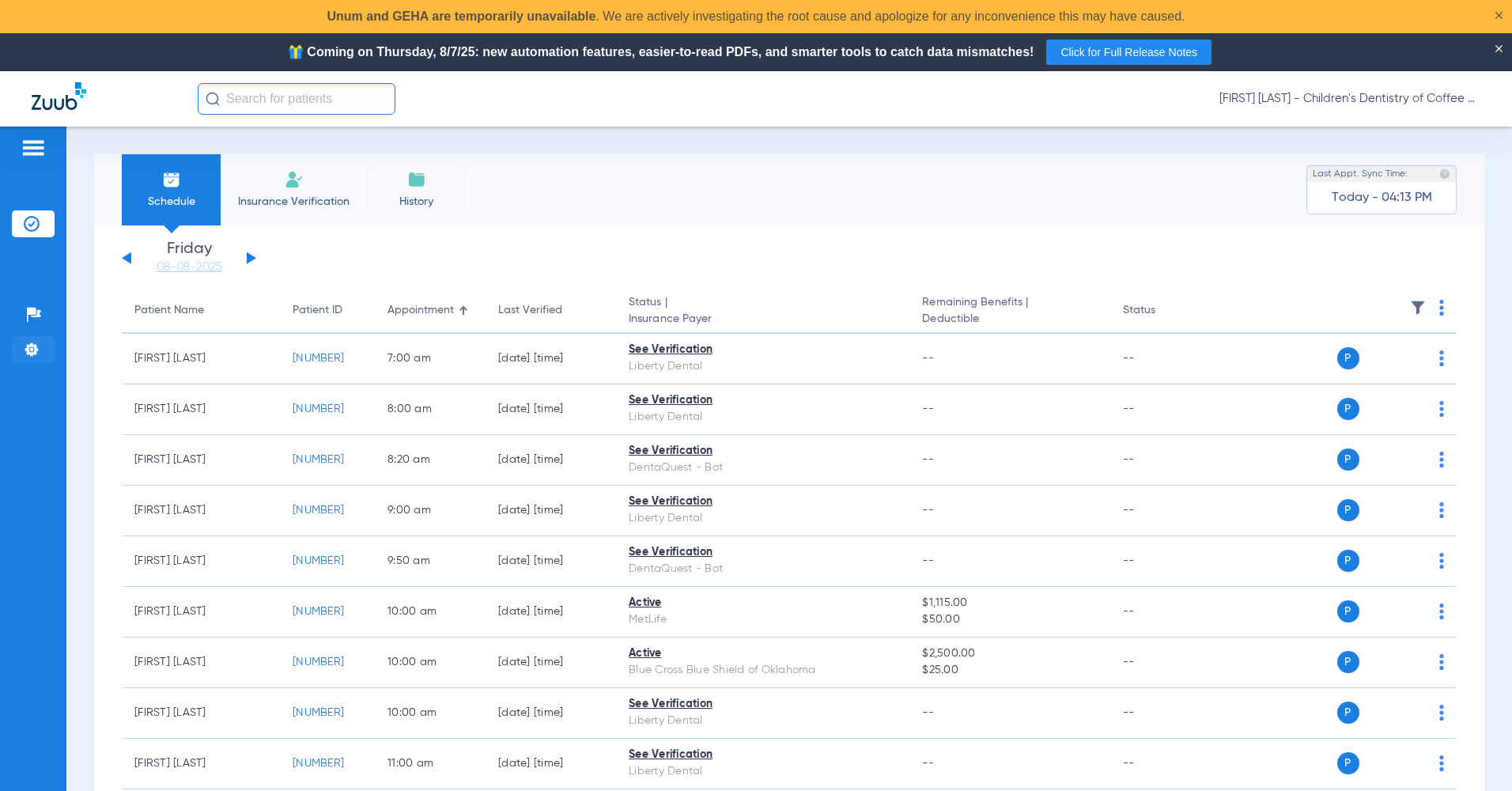 click on "Settings" 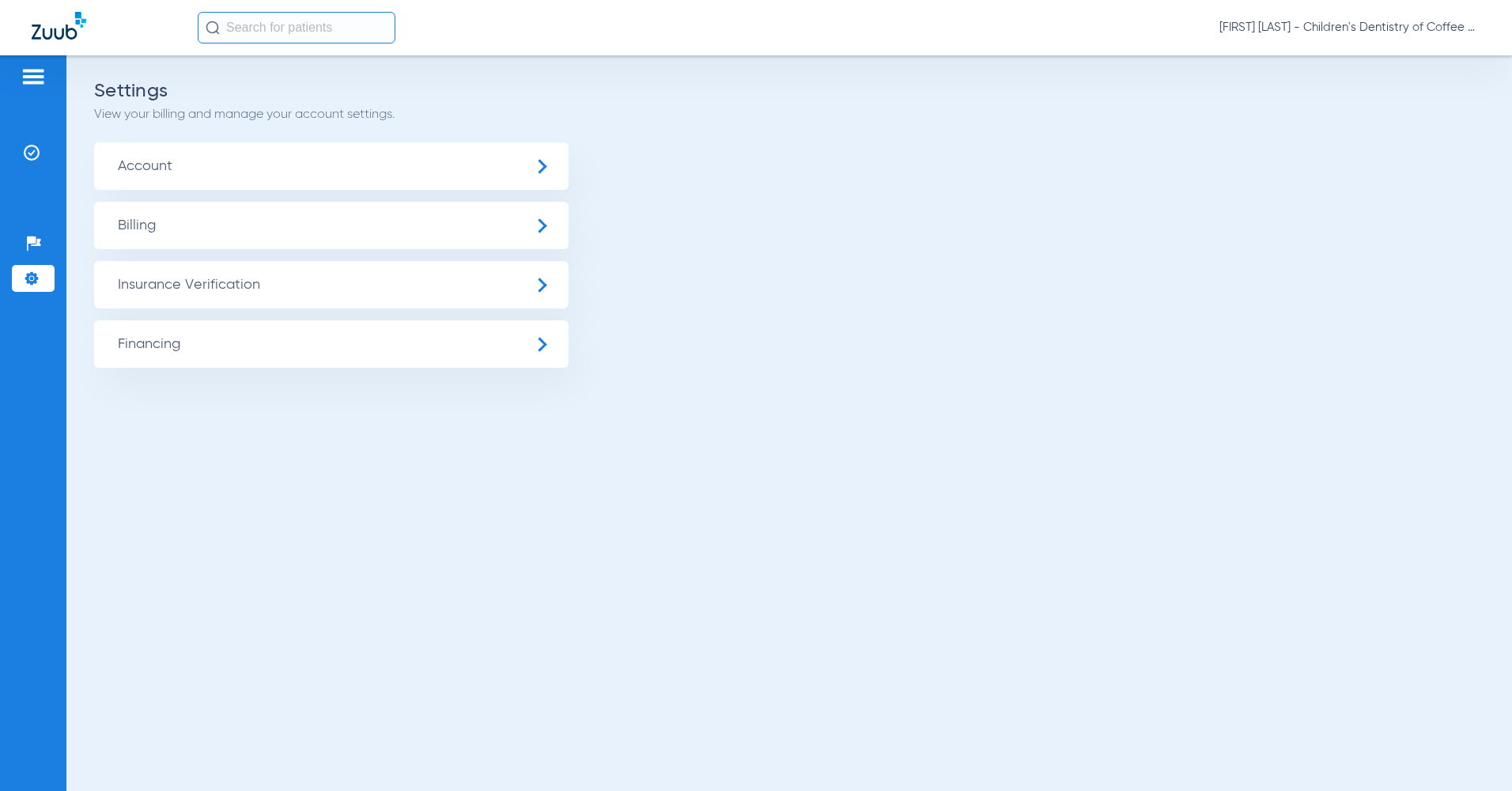 click on "Insurance Verification" 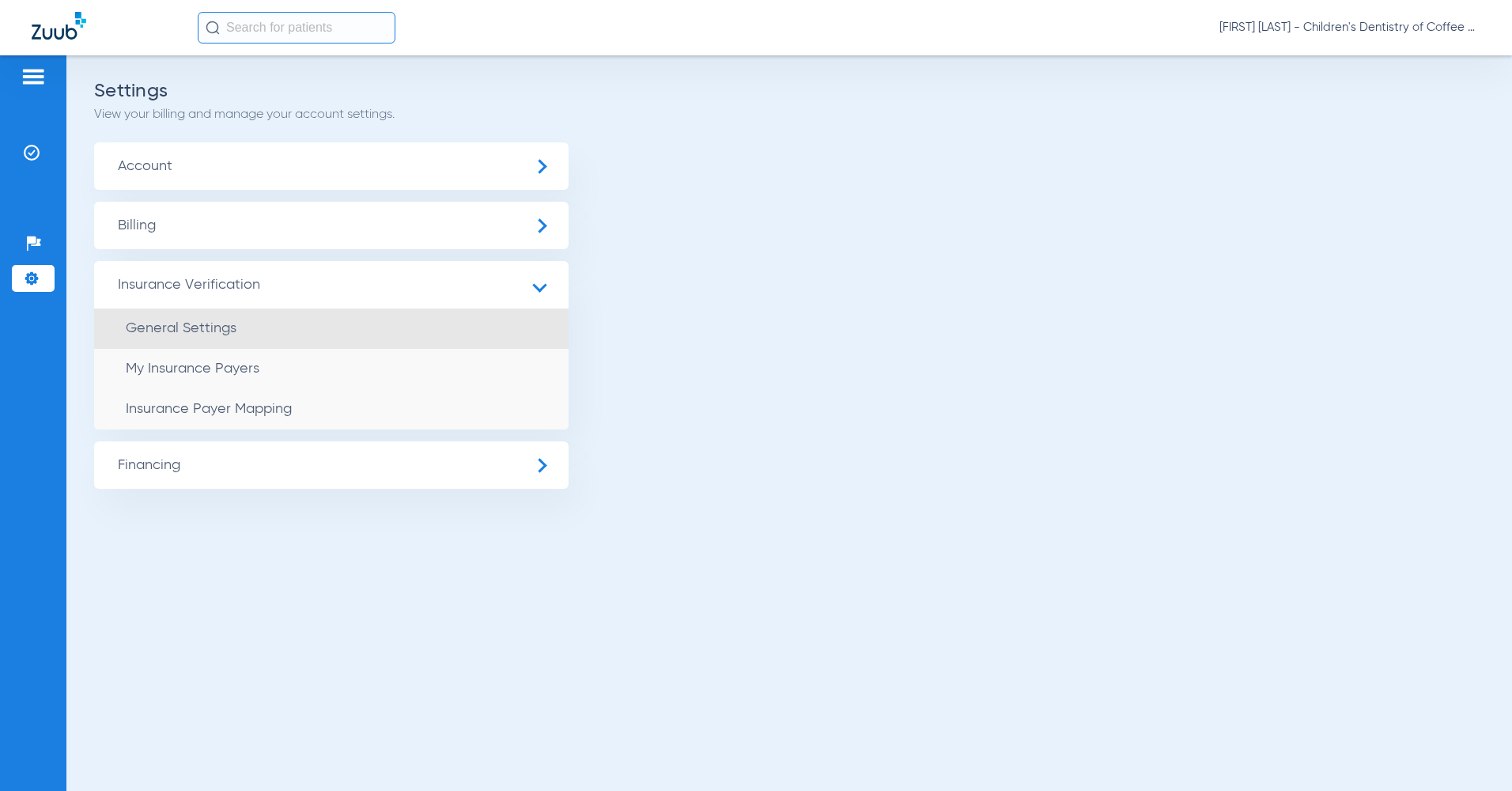 click on "General Settings" 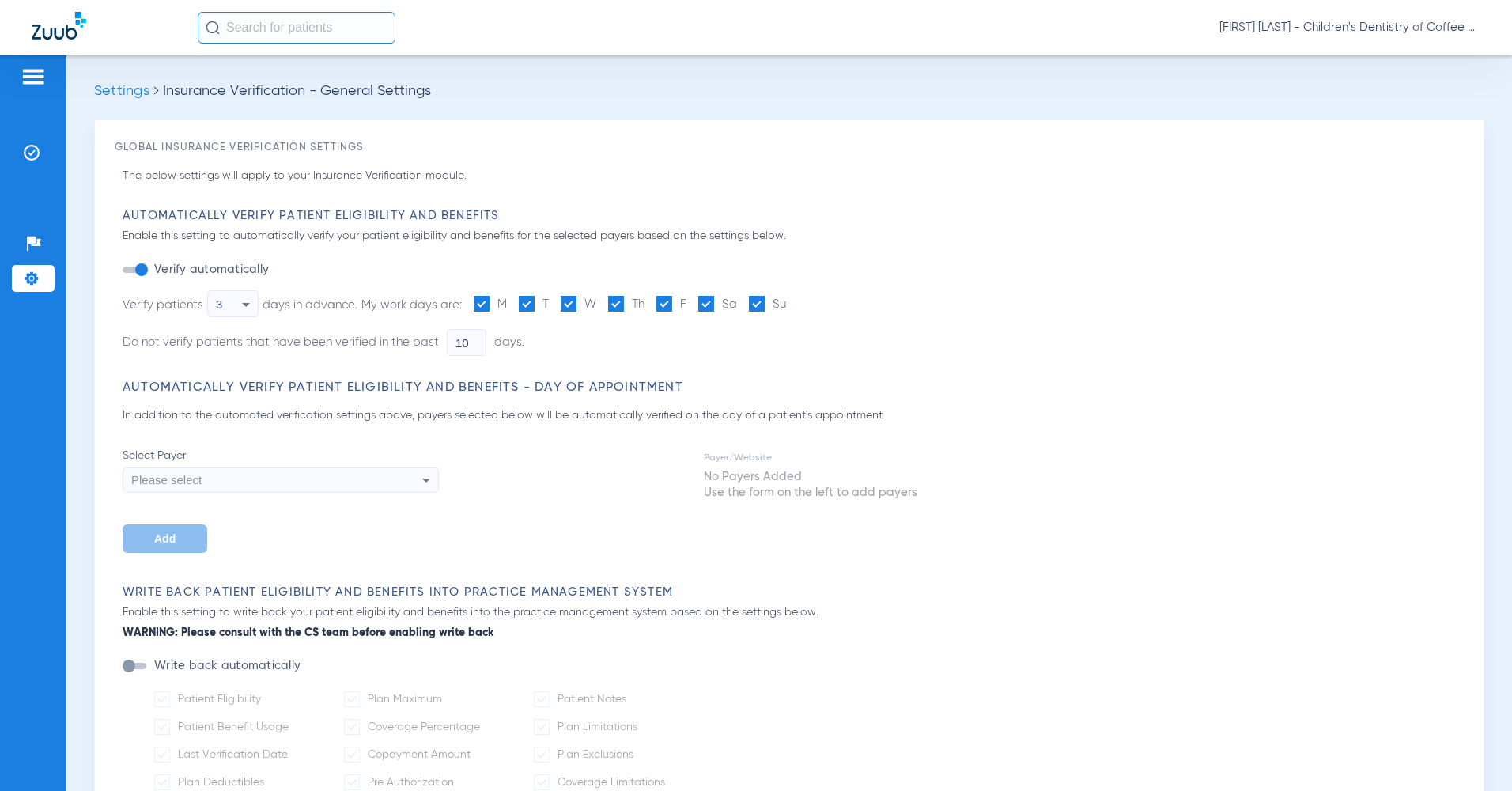 type on "5" 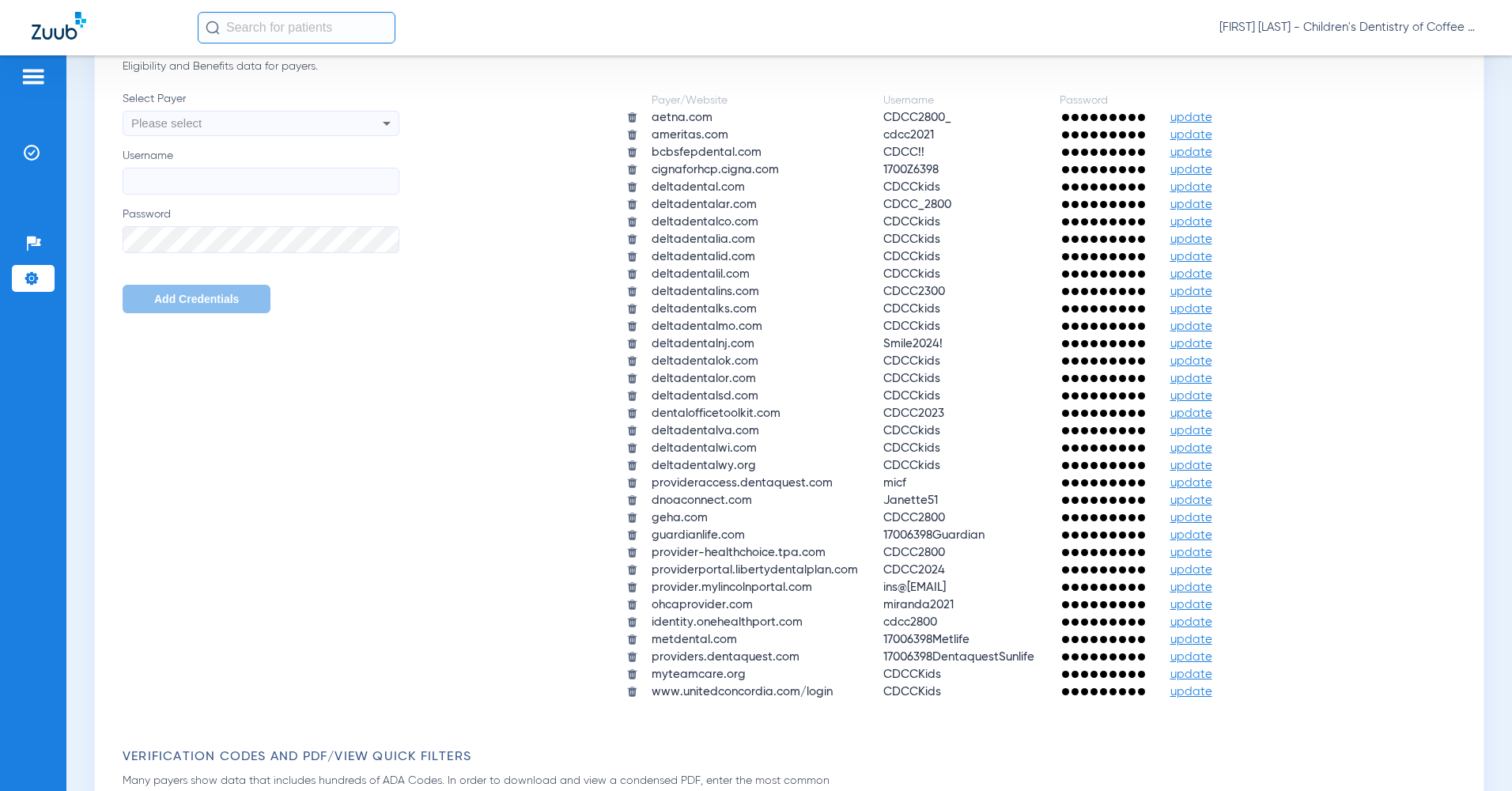 scroll, scrollTop: 870, scrollLeft: 0, axis: vertical 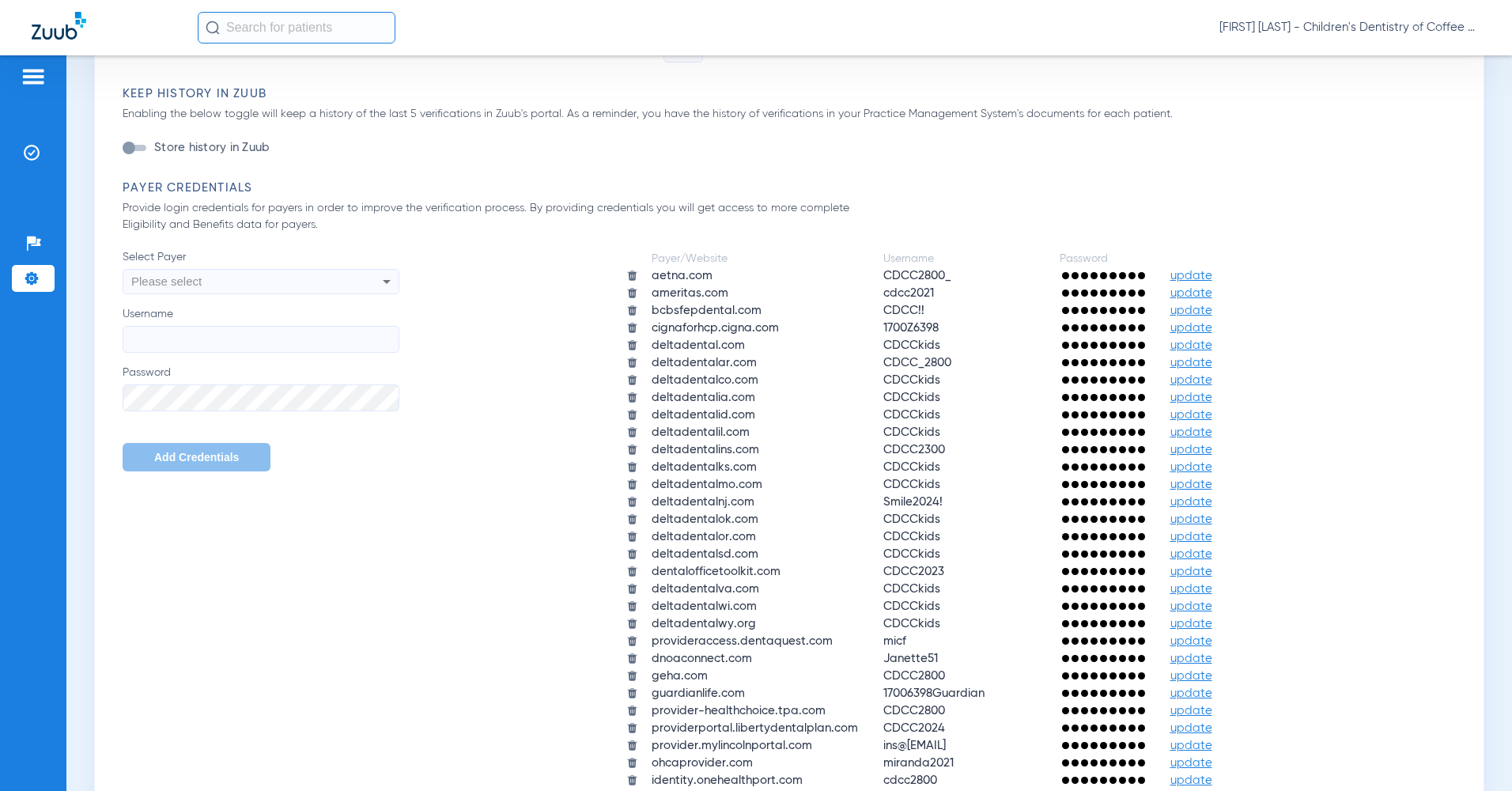 click on "update" 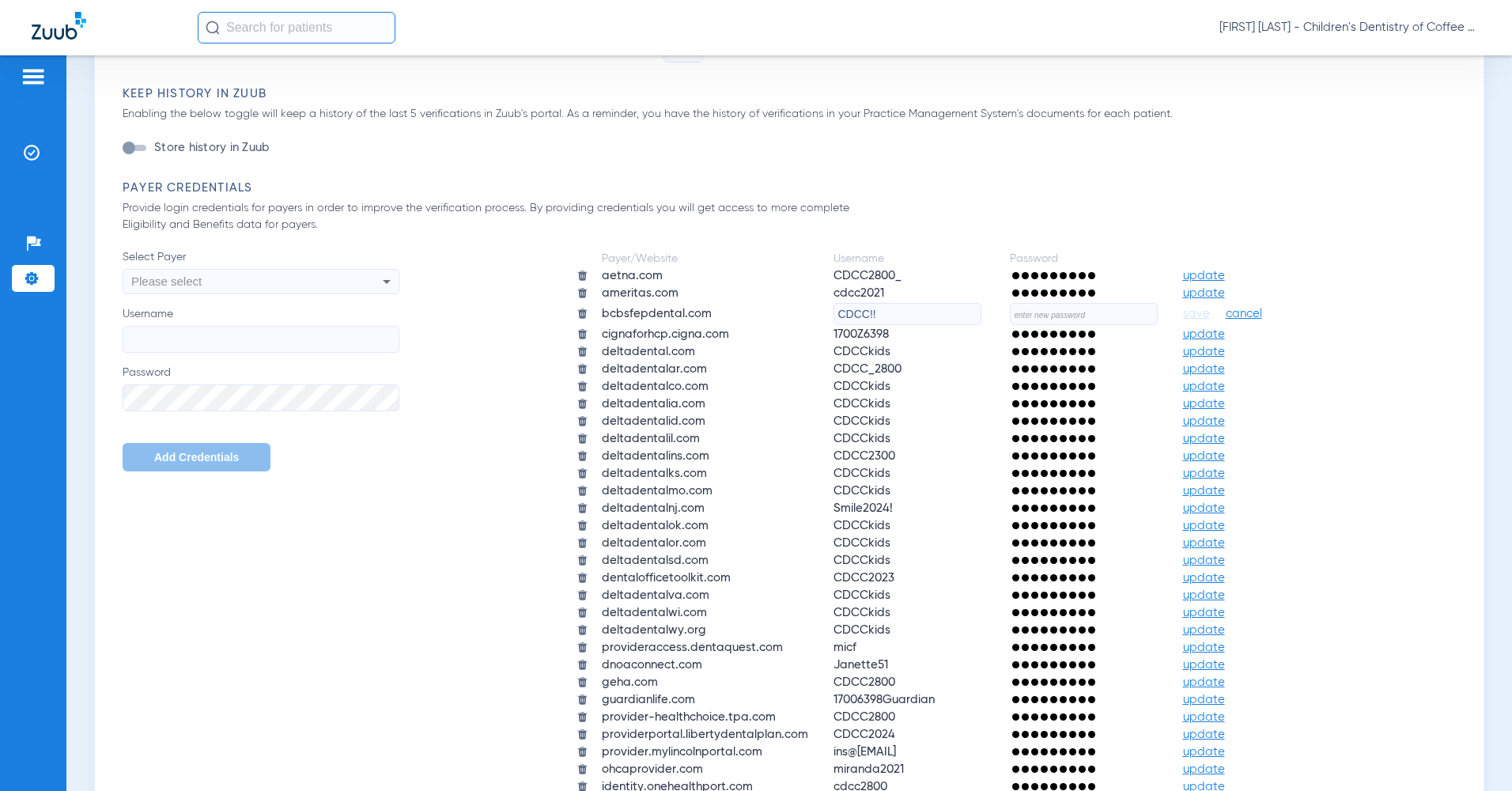 click 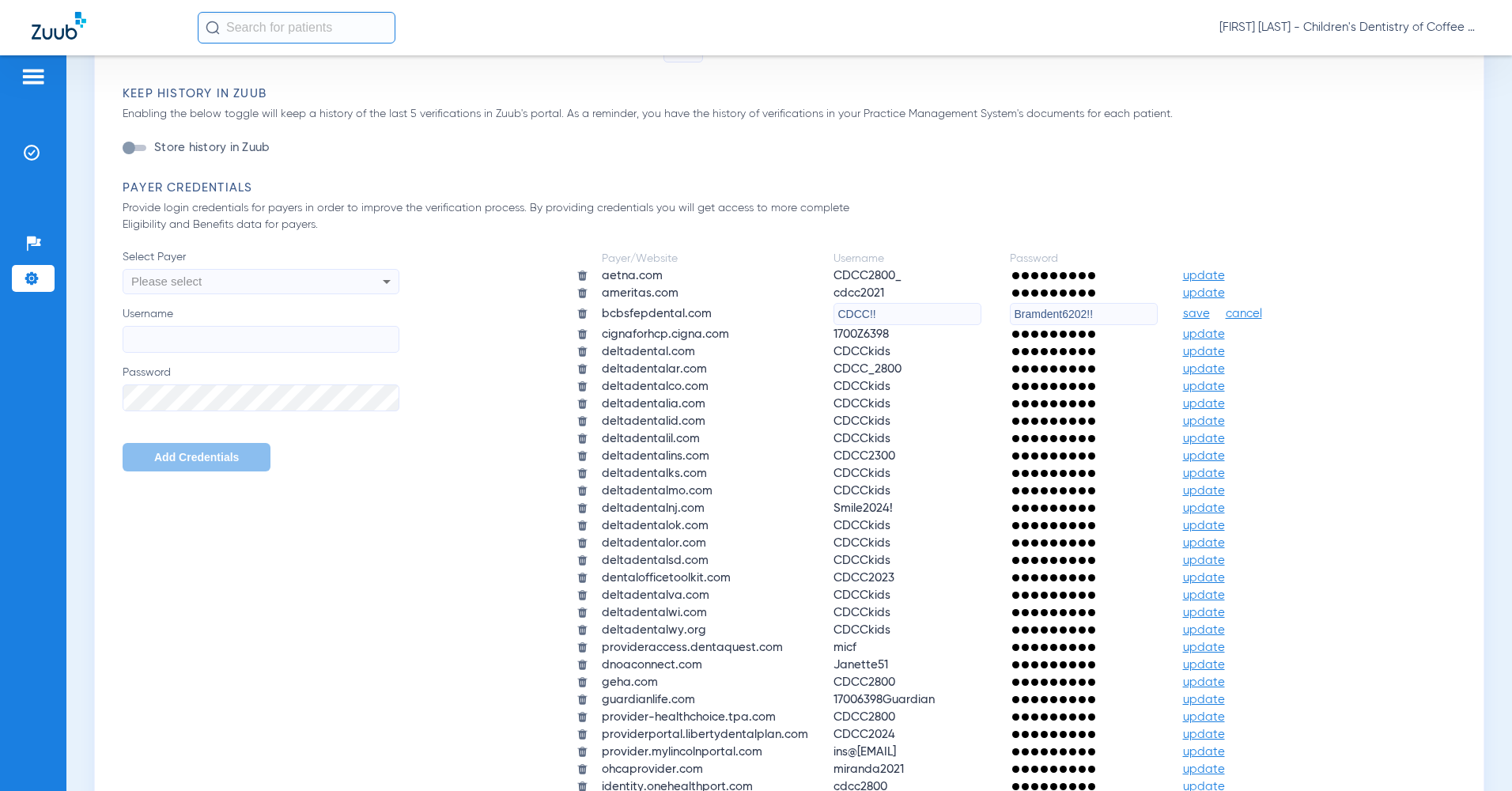 type on "Bramdent6202!!" 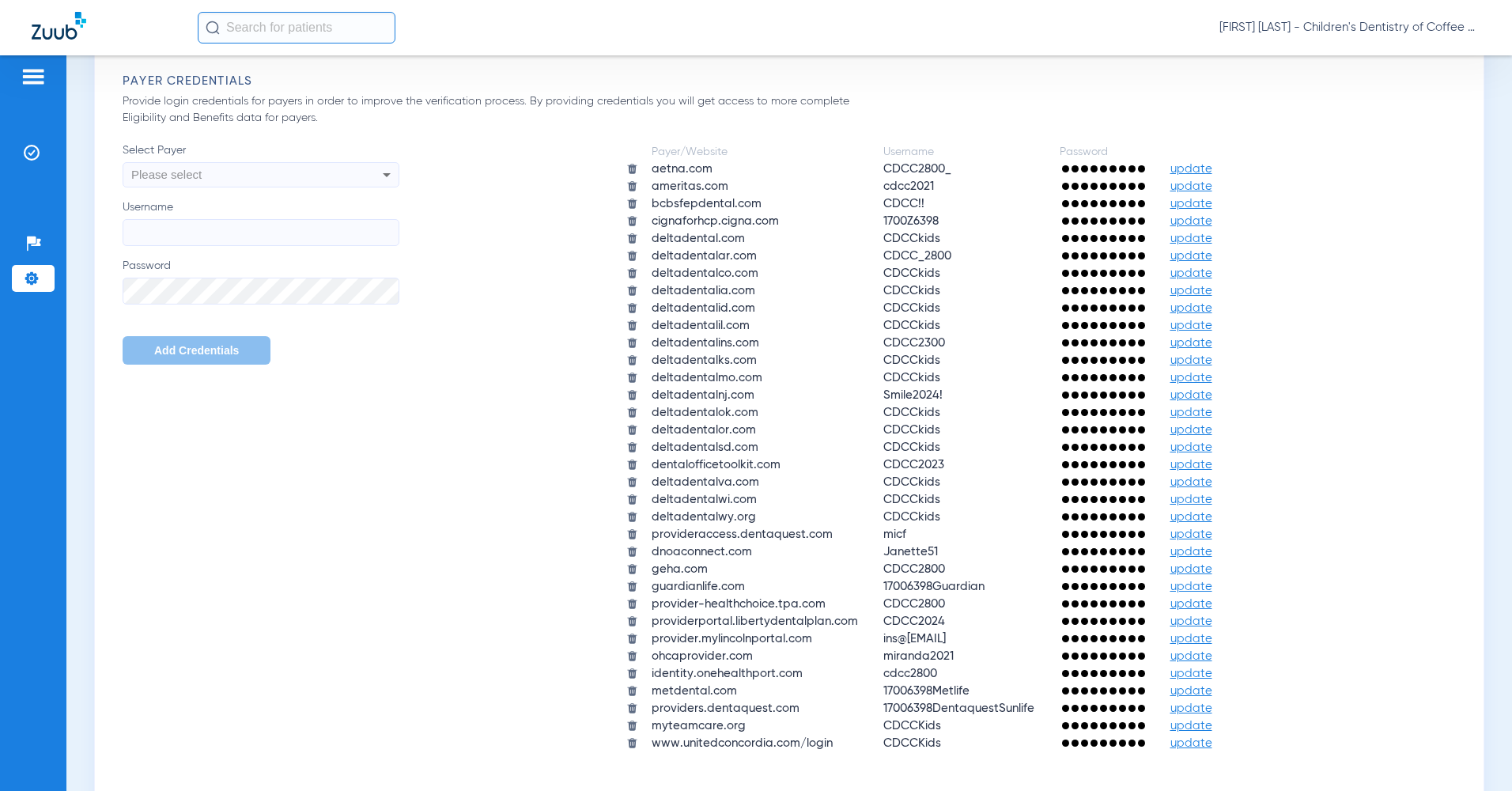scroll, scrollTop: 949, scrollLeft: 0, axis: vertical 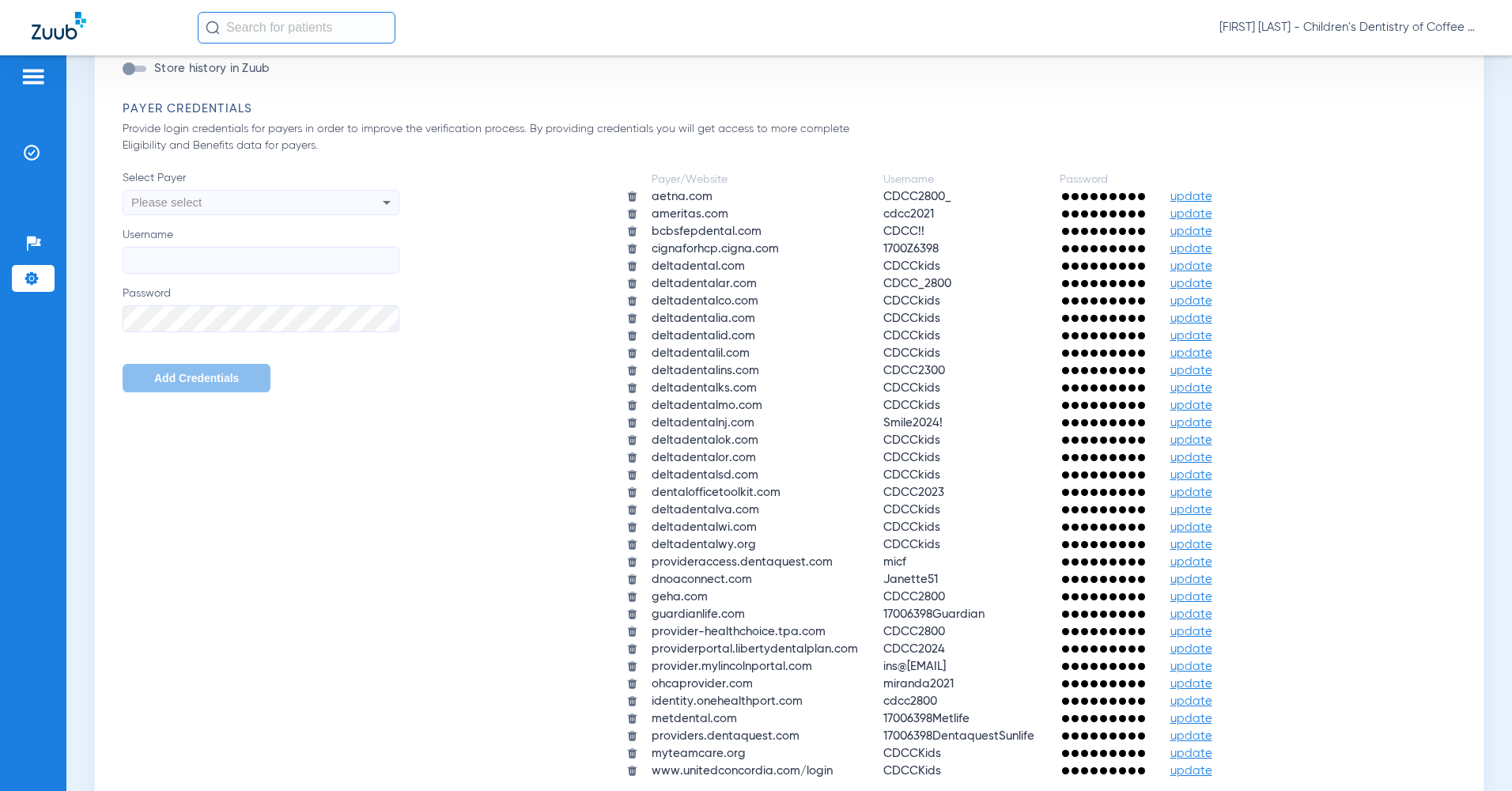 click on "Please select" at bounding box center [166, 202] 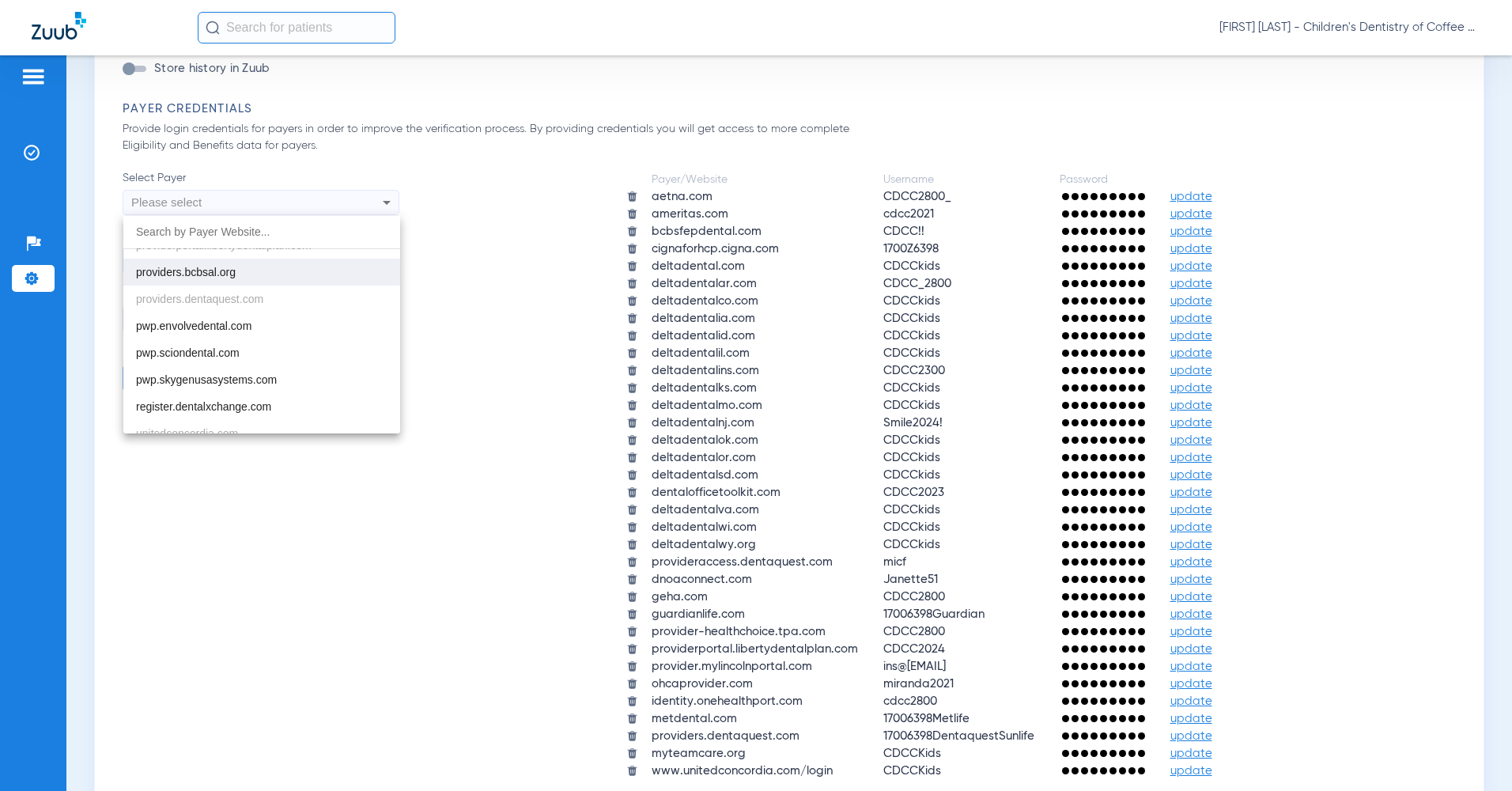 scroll, scrollTop: 1887, scrollLeft: 0, axis: vertical 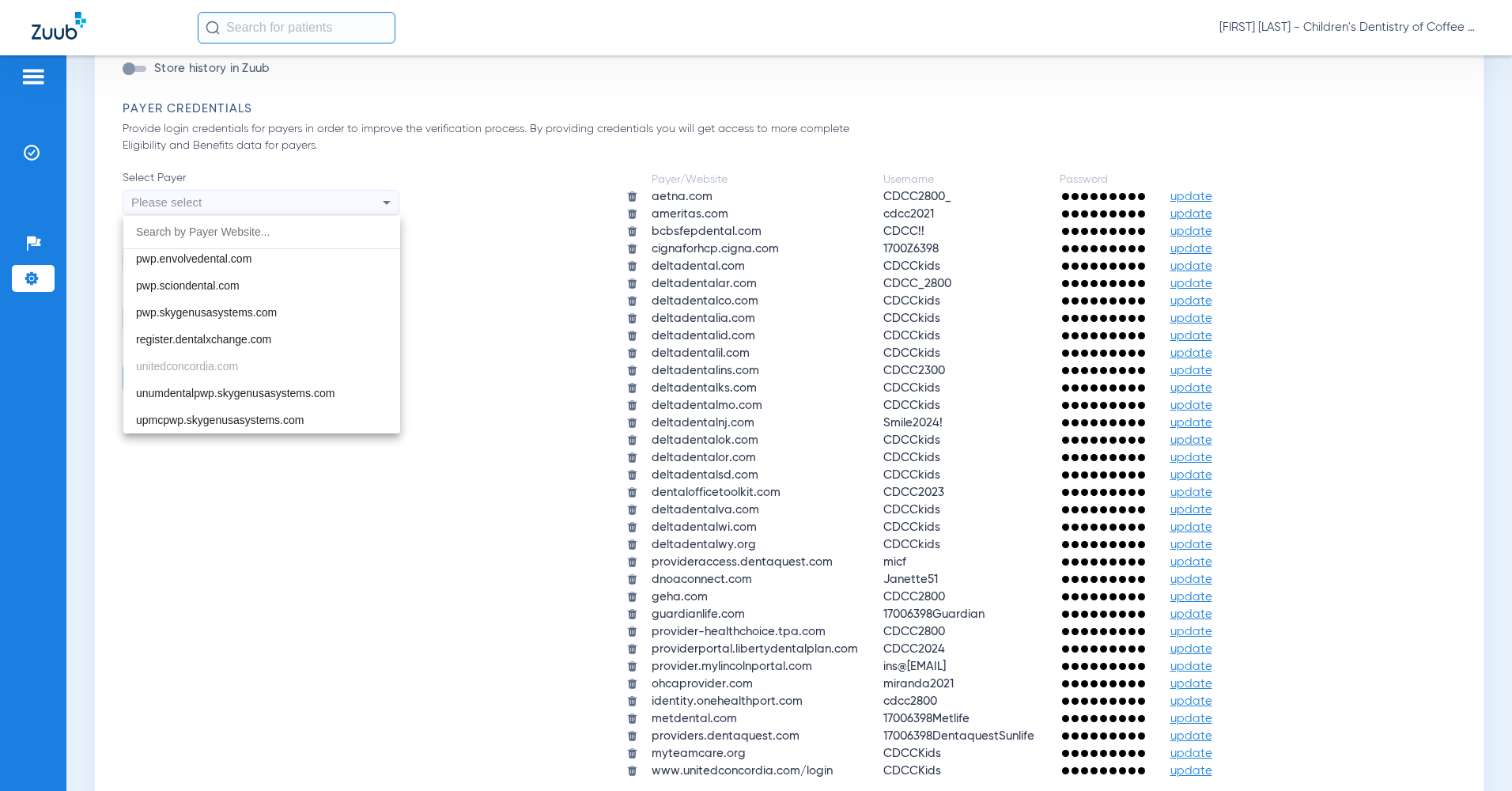 click at bounding box center (756, 396) 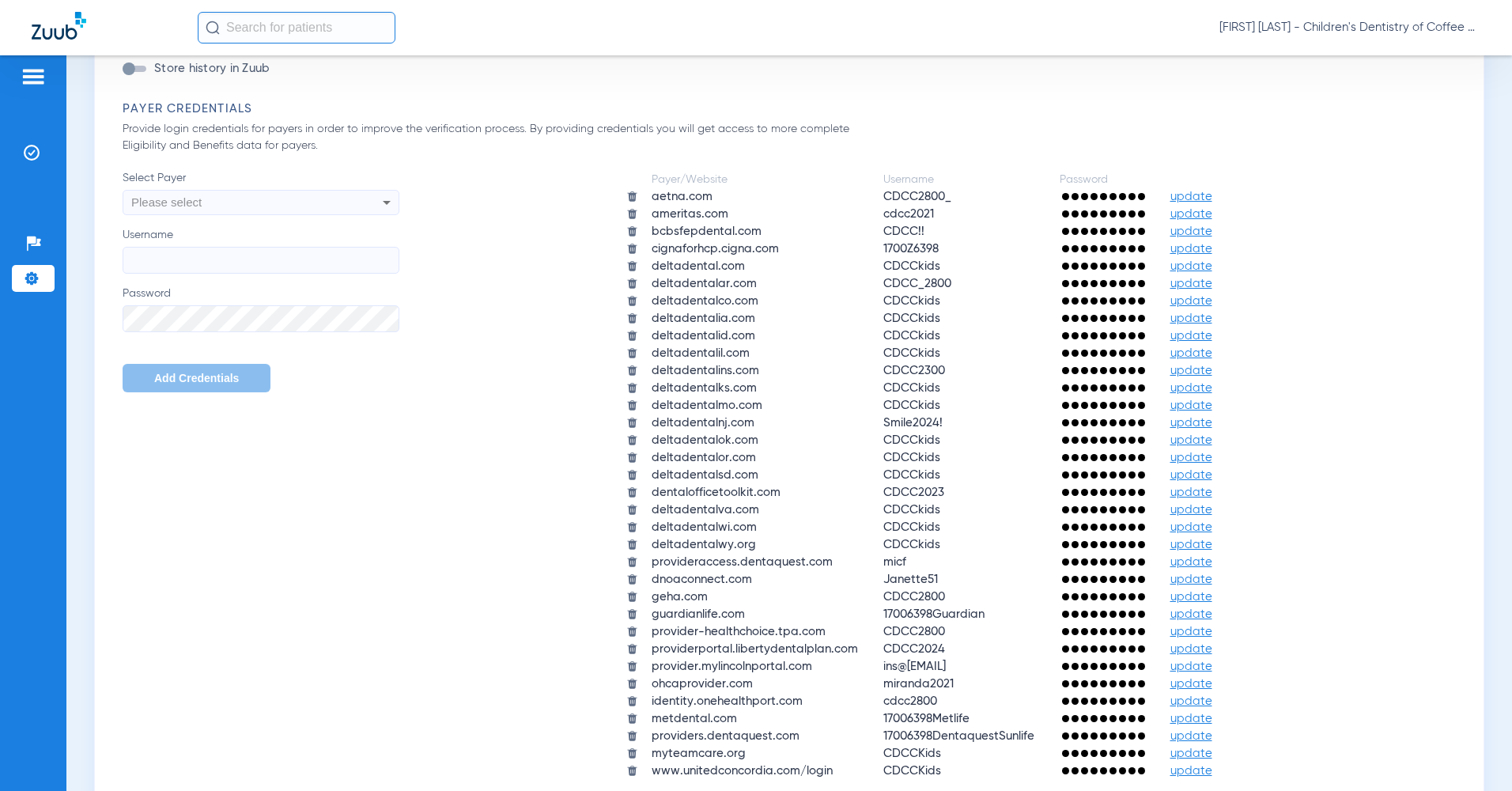 click on "Please select" at bounding box center [166, 202] 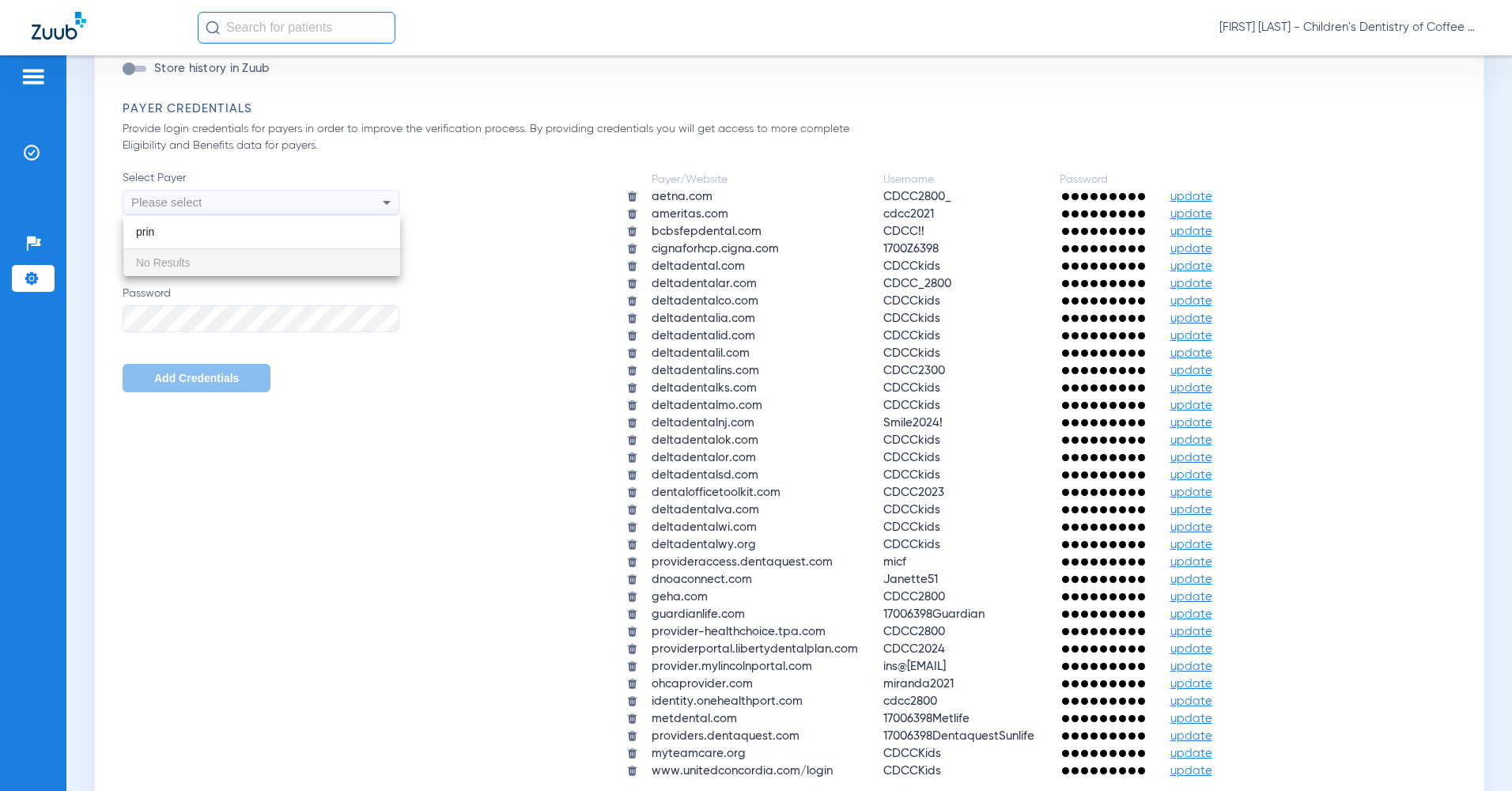 click on "prin" at bounding box center (262, 232) 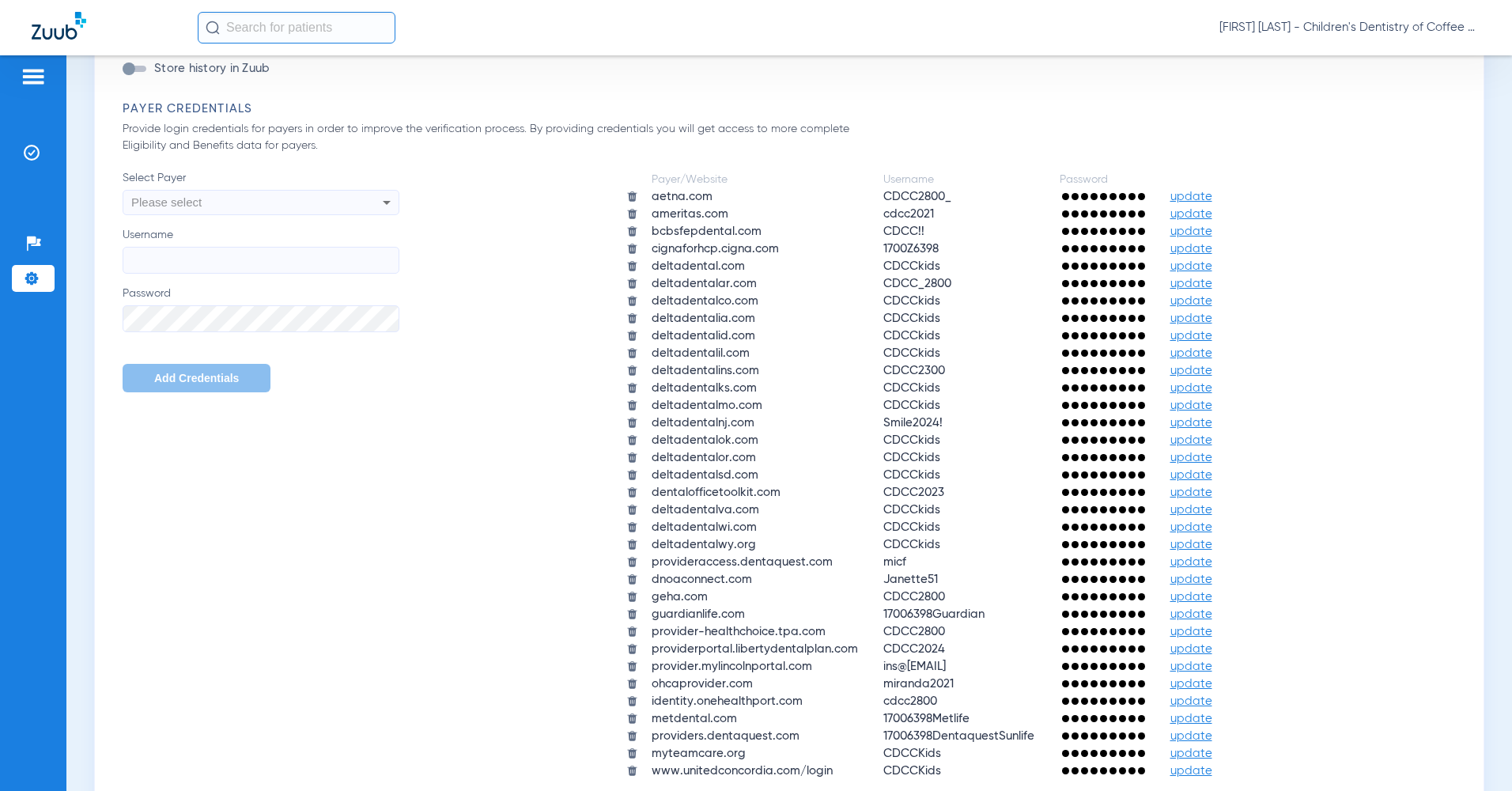 click on "Please select" at bounding box center (235, 202) 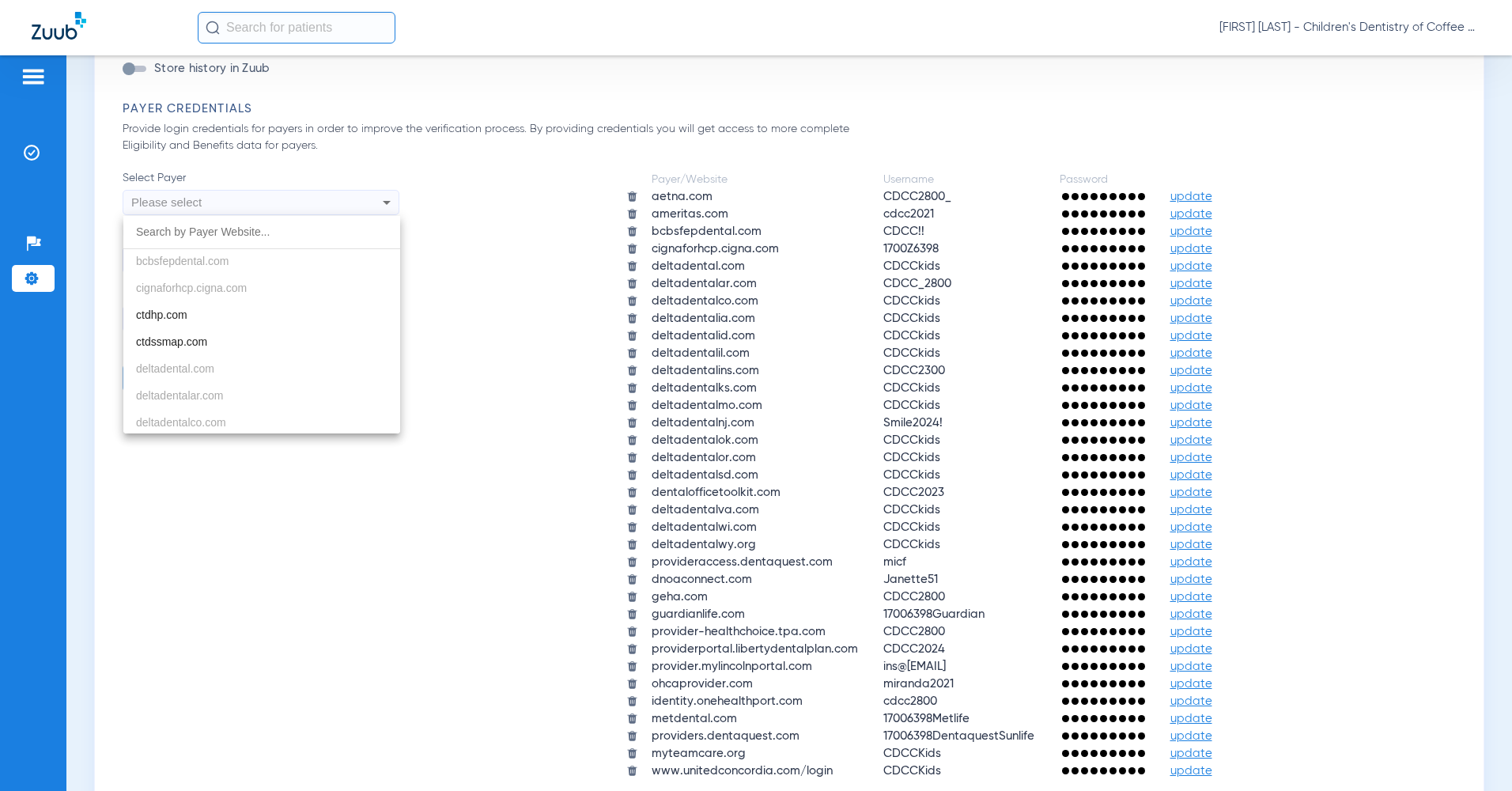 scroll, scrollTop: 0, scrollLeft: 0, axis: both 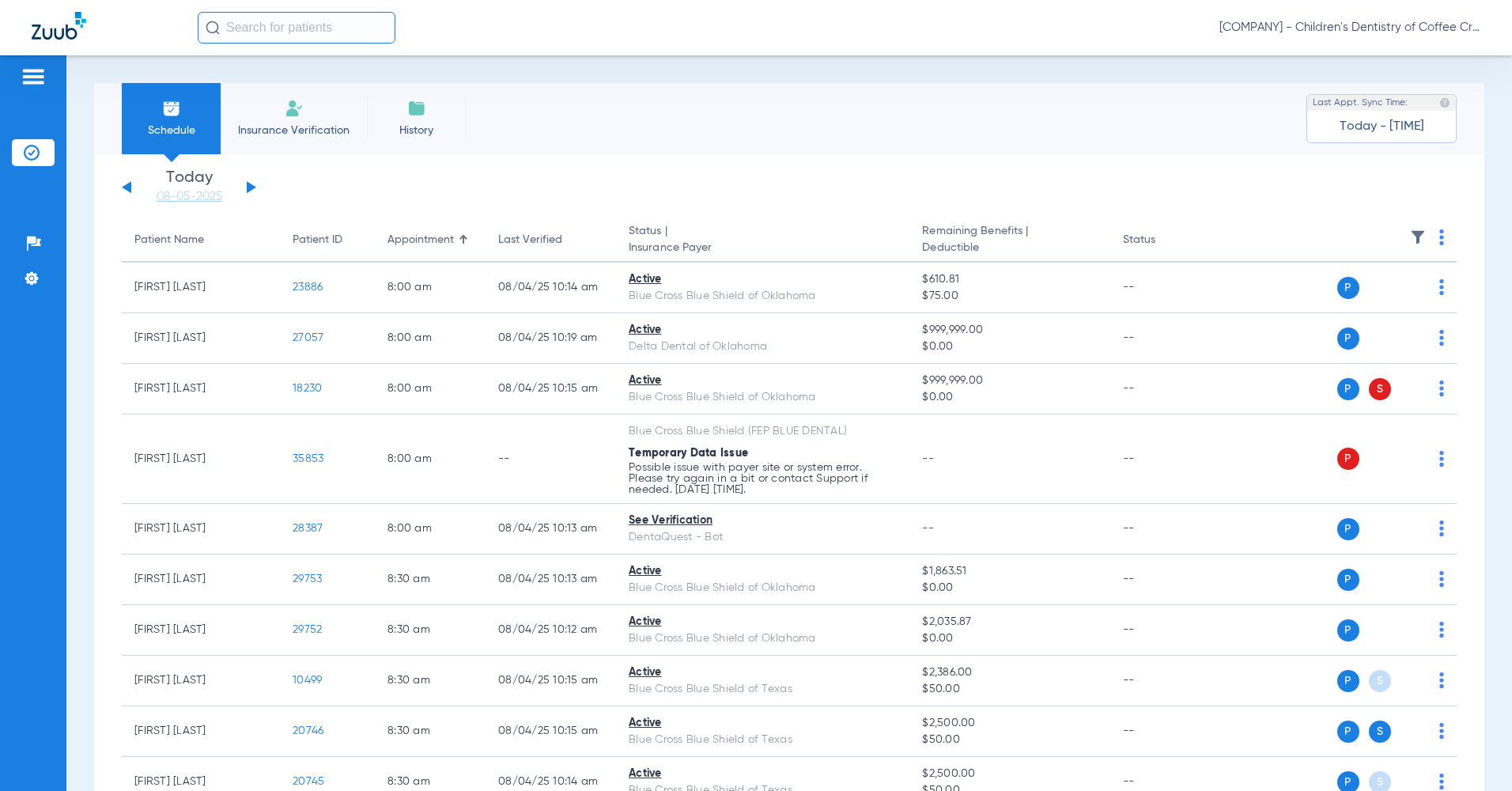 click on "Today   [DATE]" 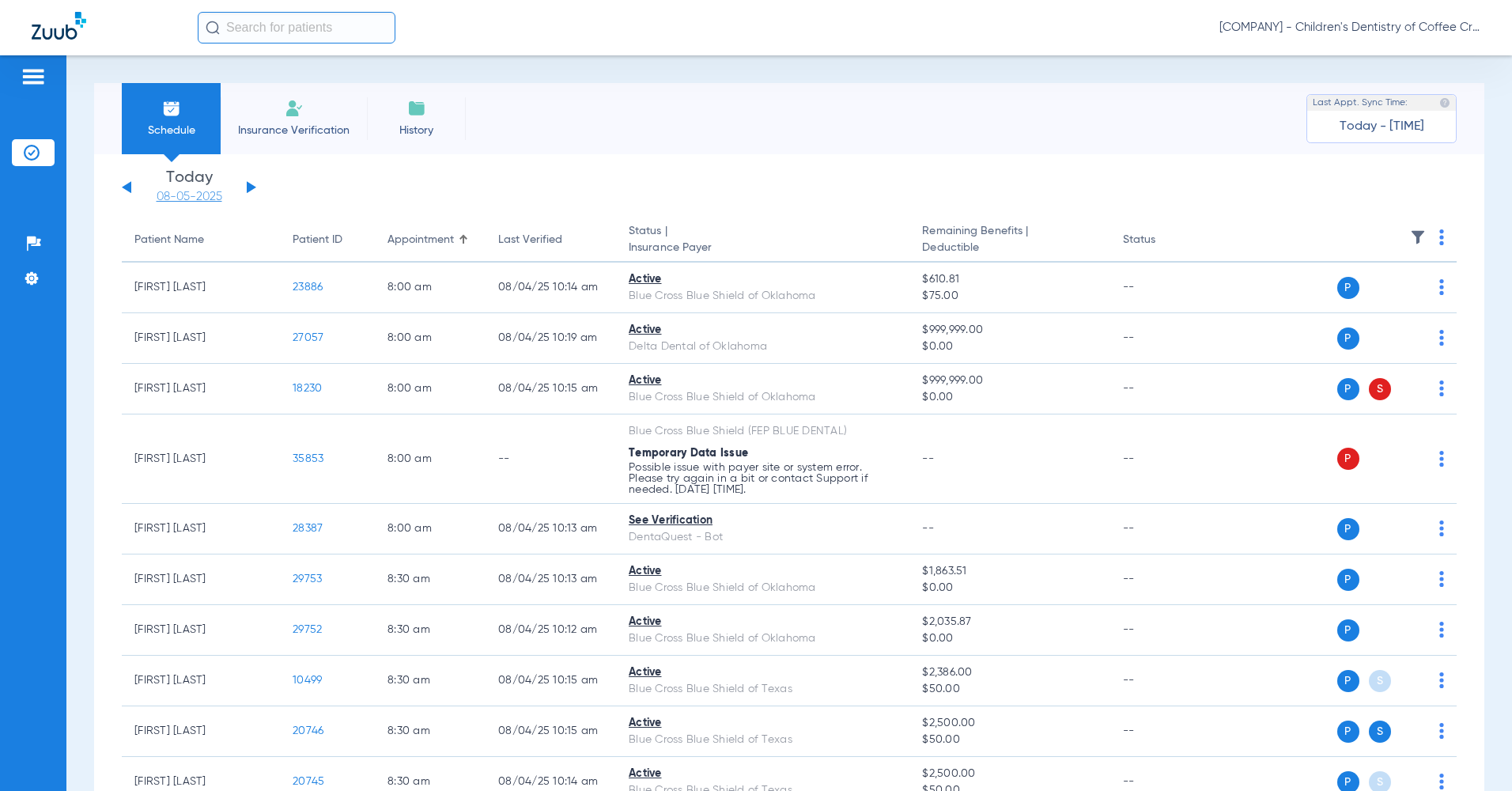 click on "08-05-2025" 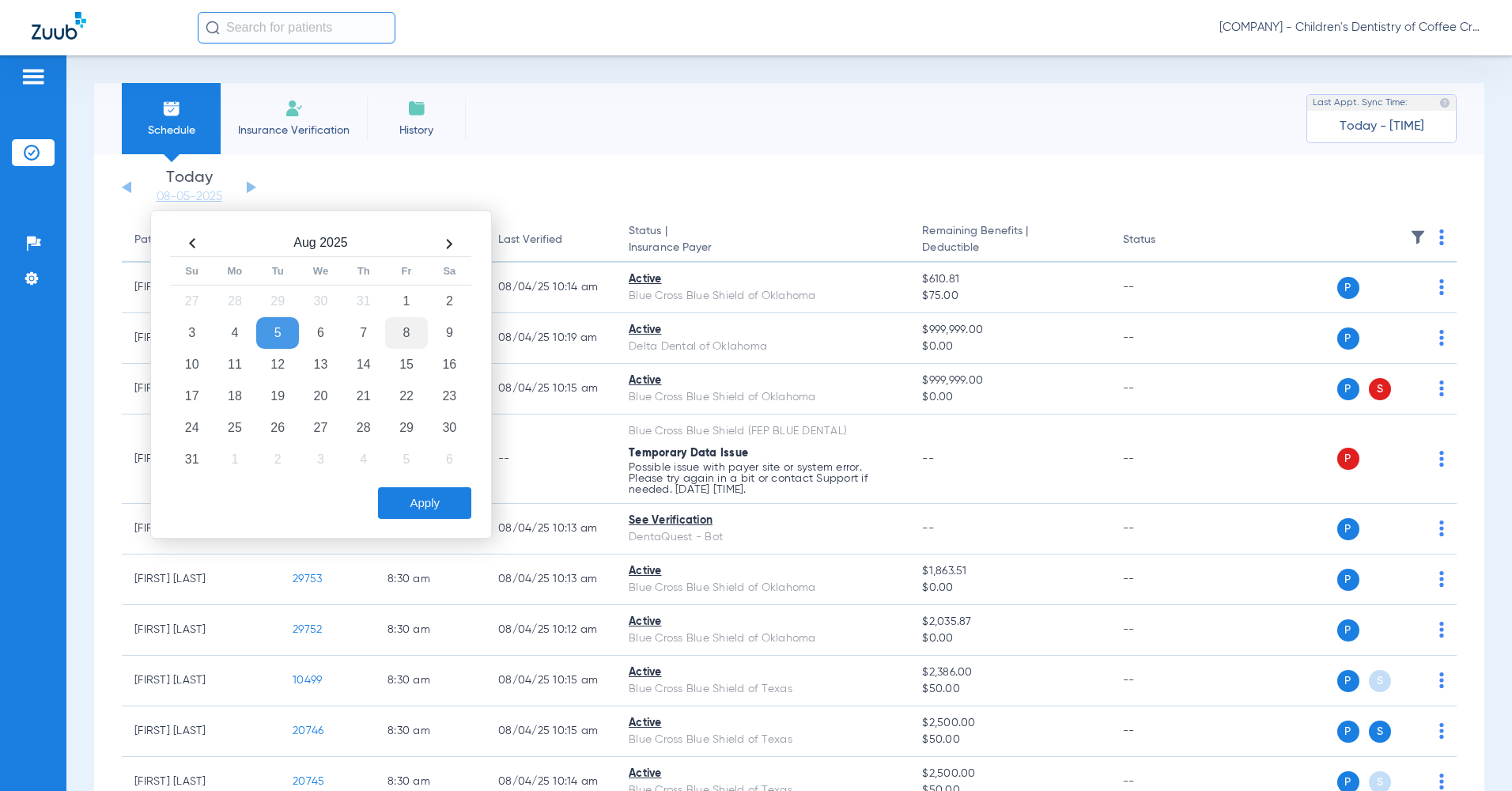 click on "8" 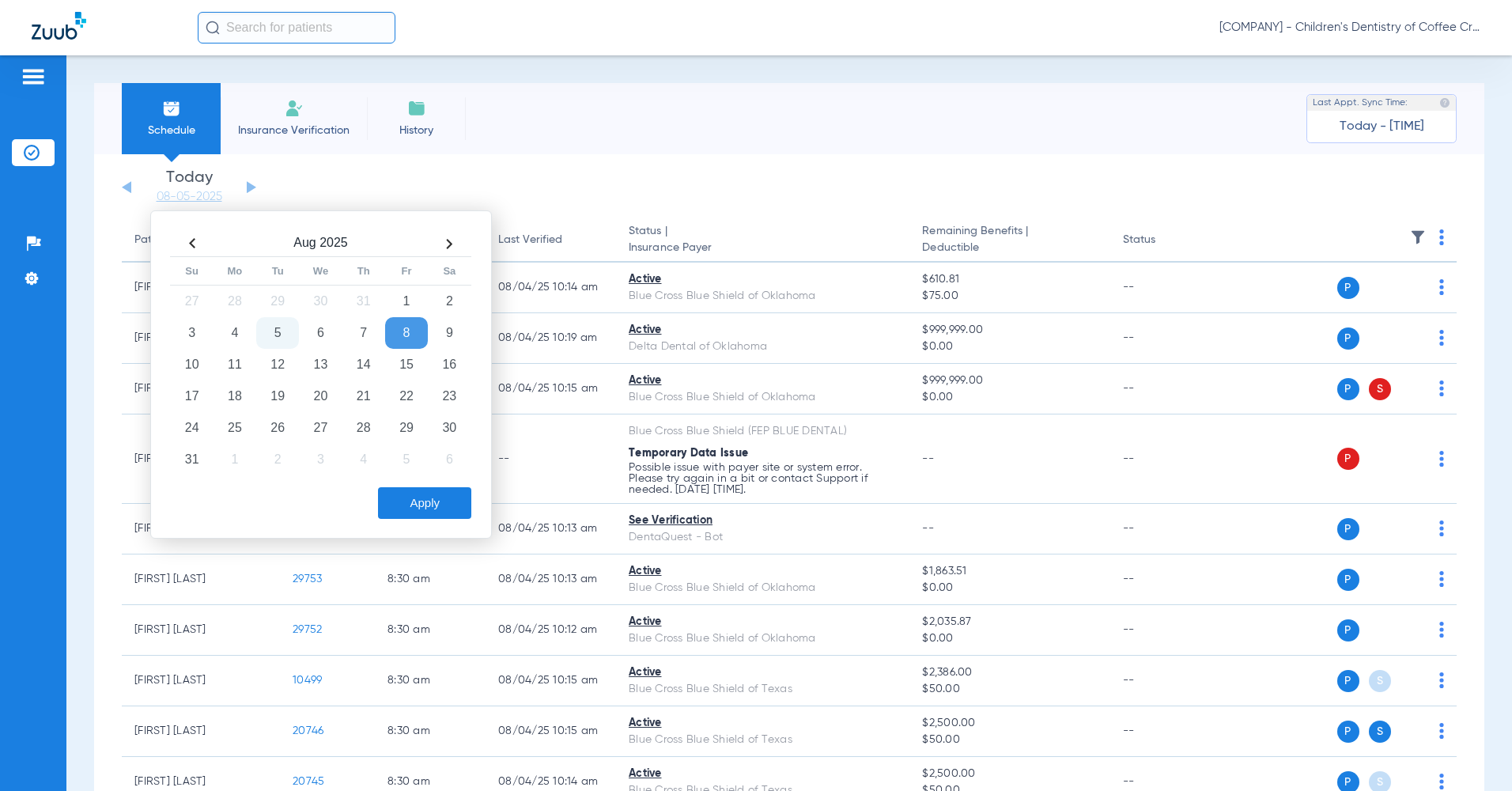 click on "Apply" 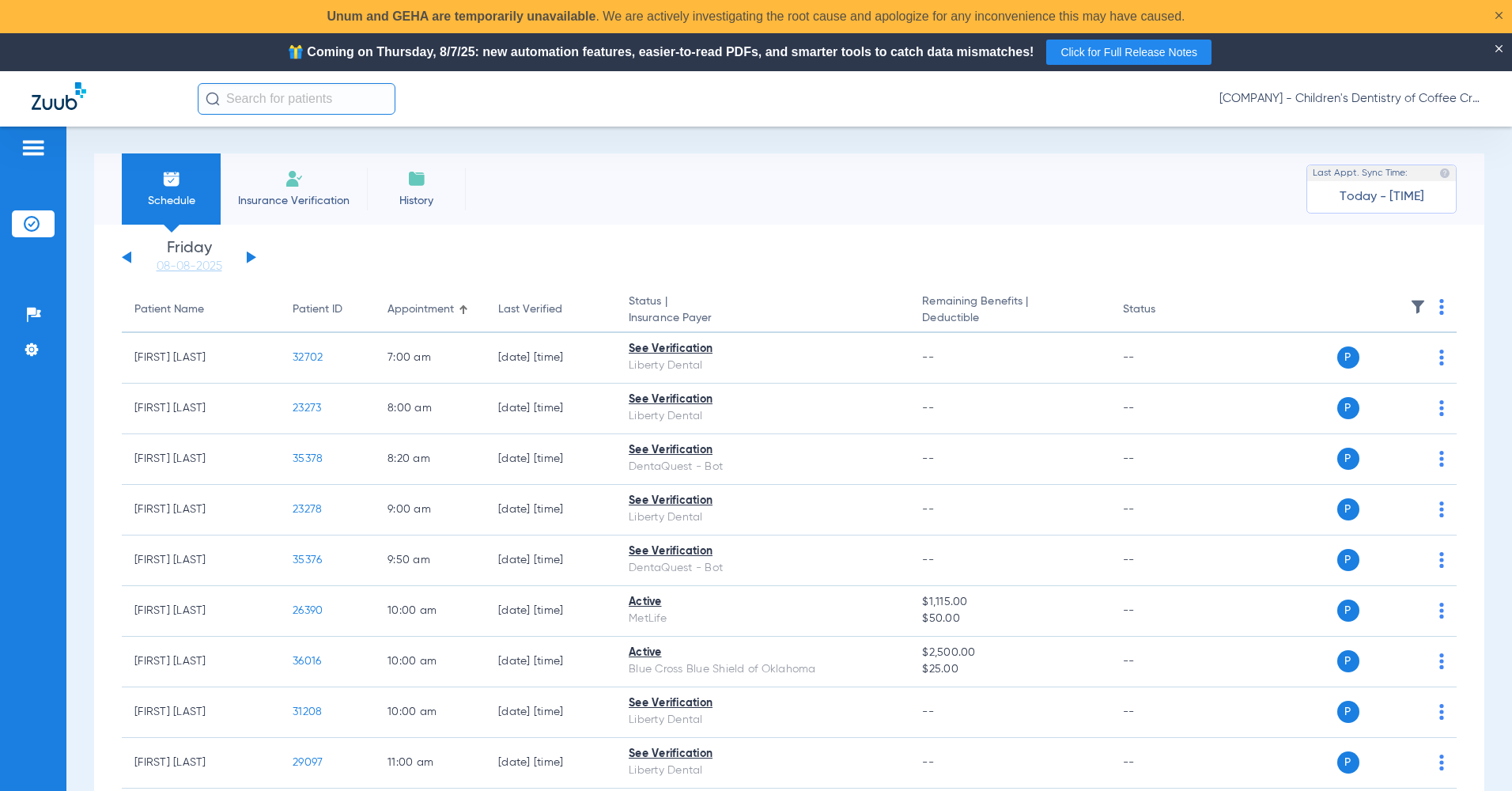scroll, scrollTop: 0, scrollLeft: 0, axis: both 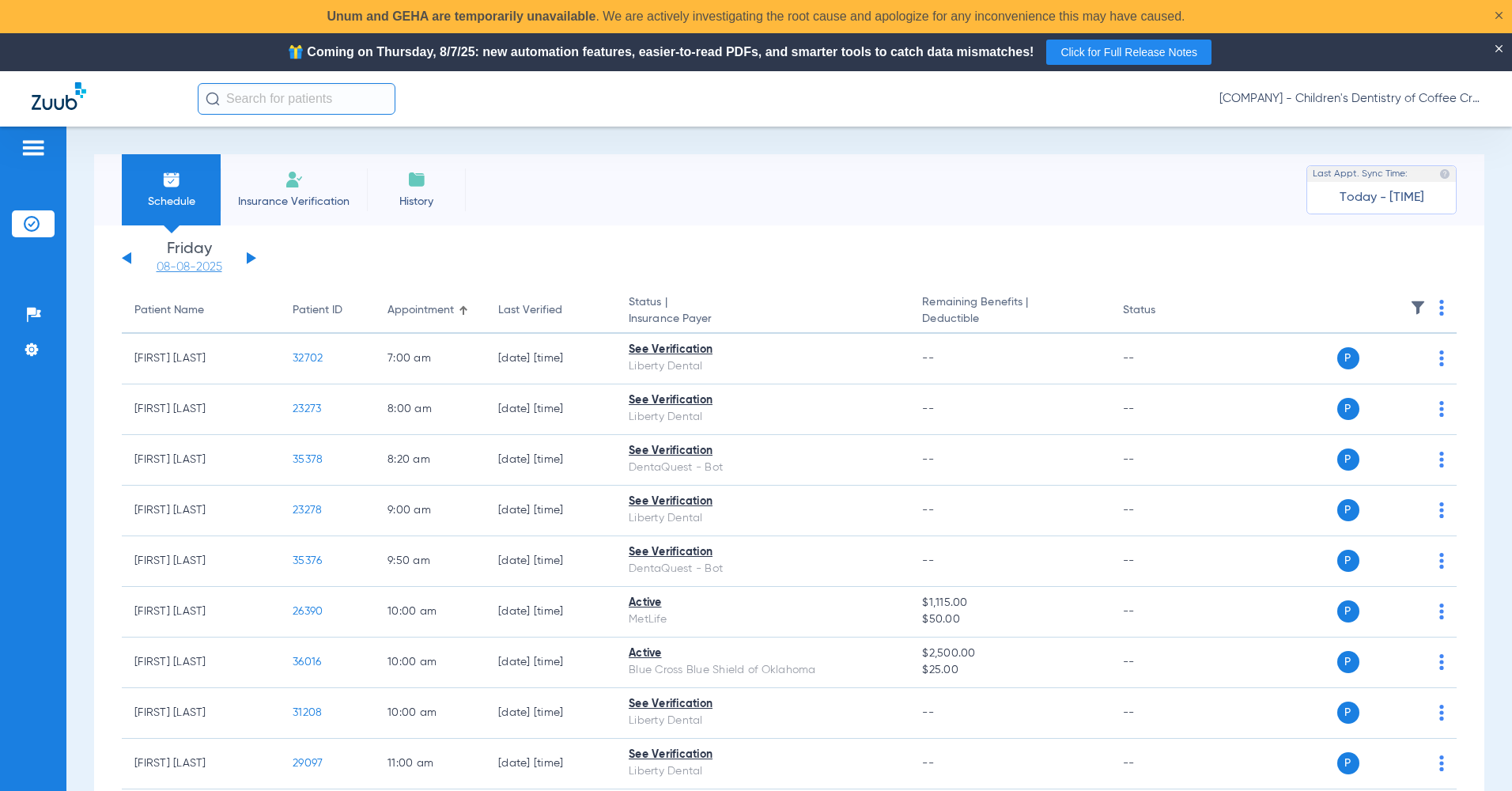 click on "08-08-2025" 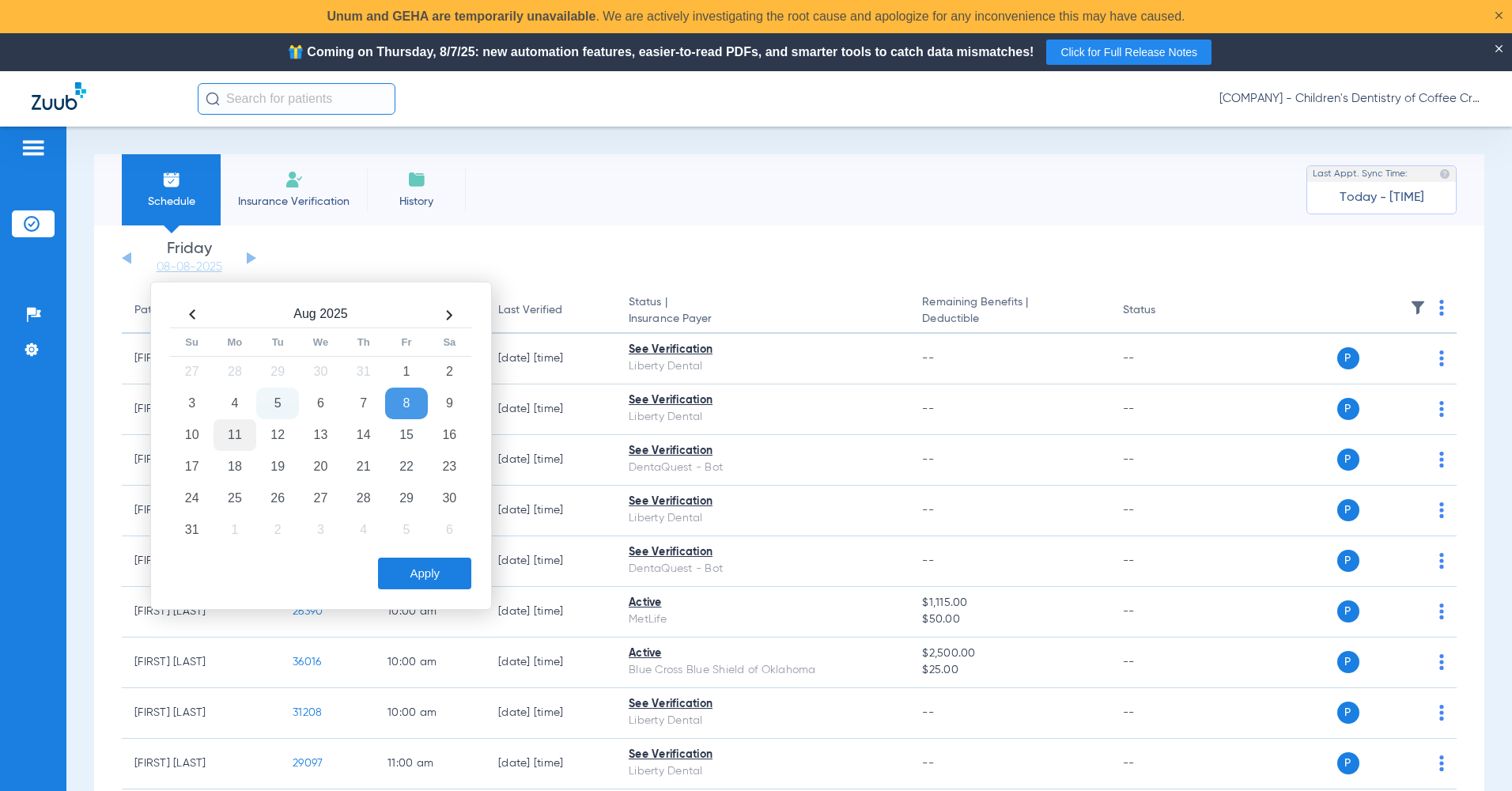 click on "11" 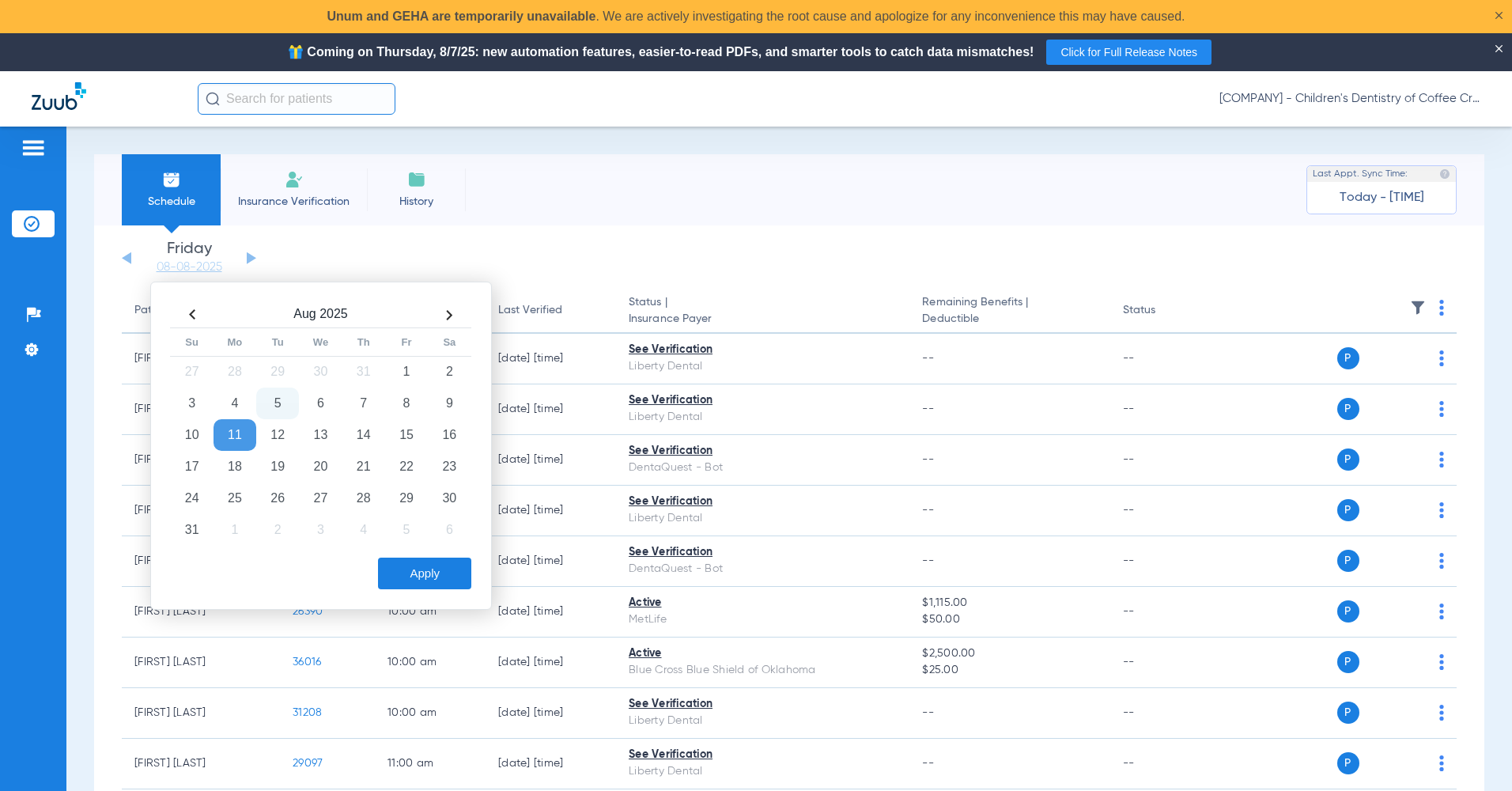 click on "Apply" 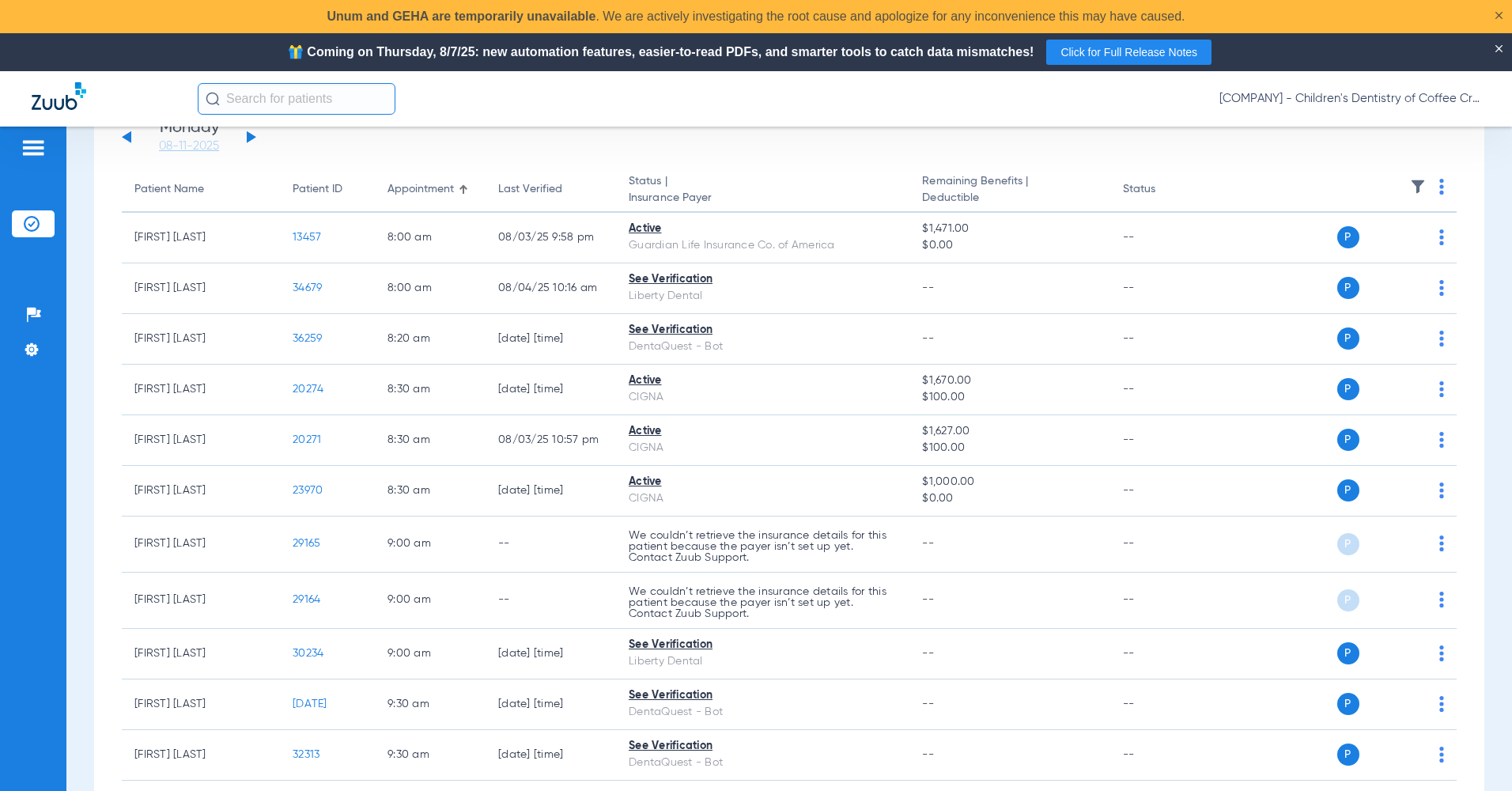 scroll, scrollTop: 158, scrollLeft: 0, axis: vertical 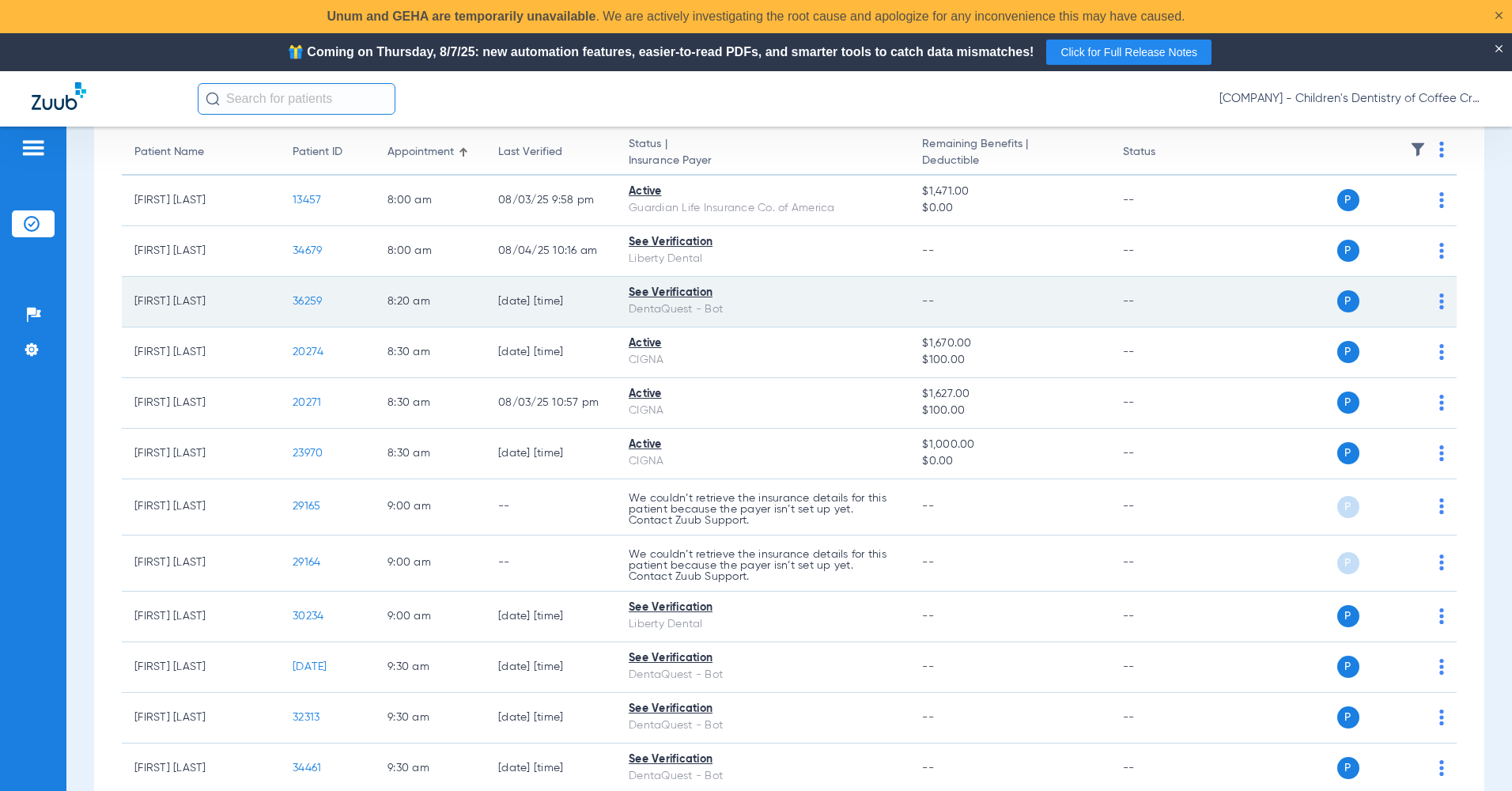 click on "P S" 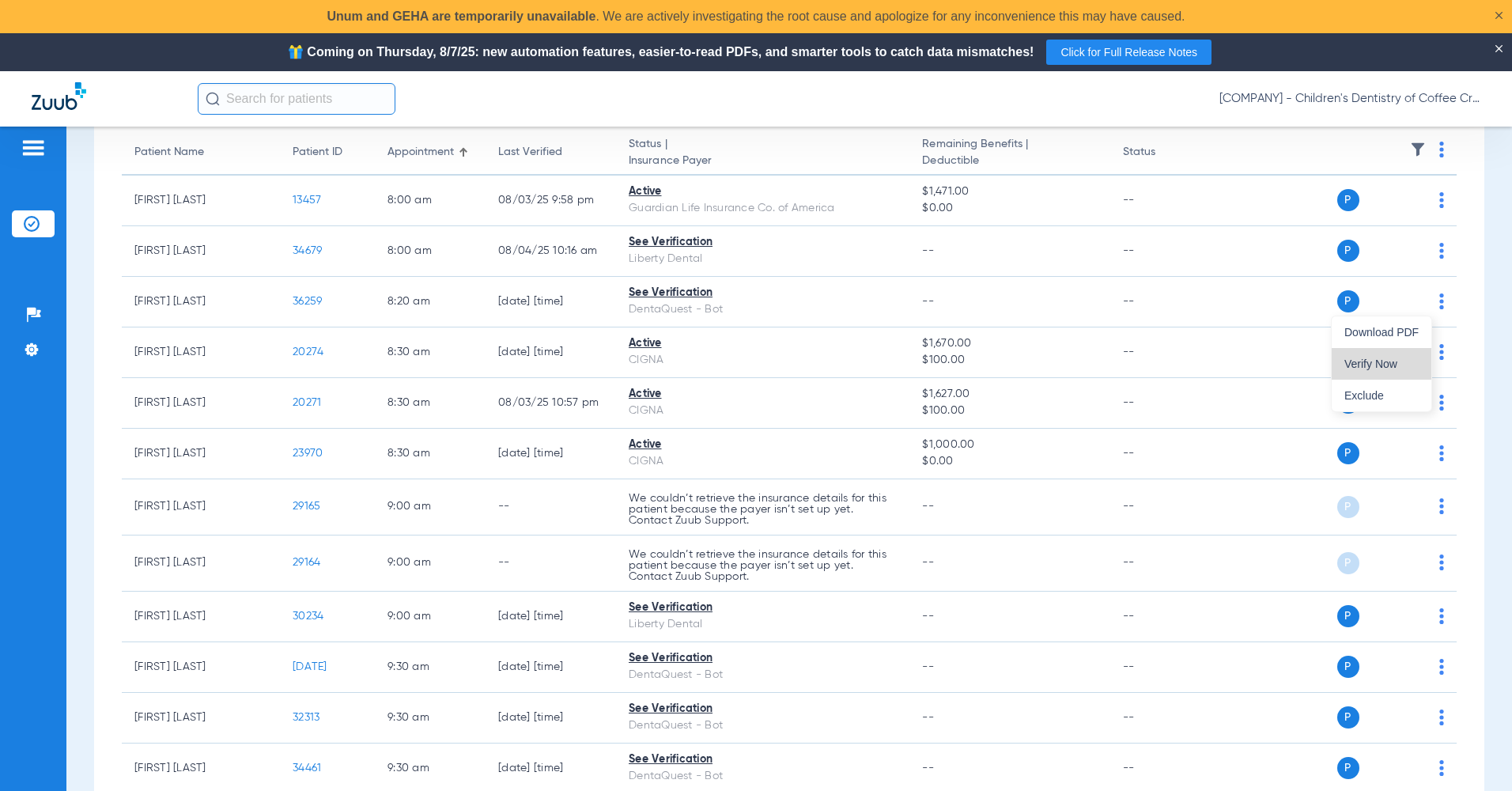 click on "Verify Now" at bounding box center [1382, 364] 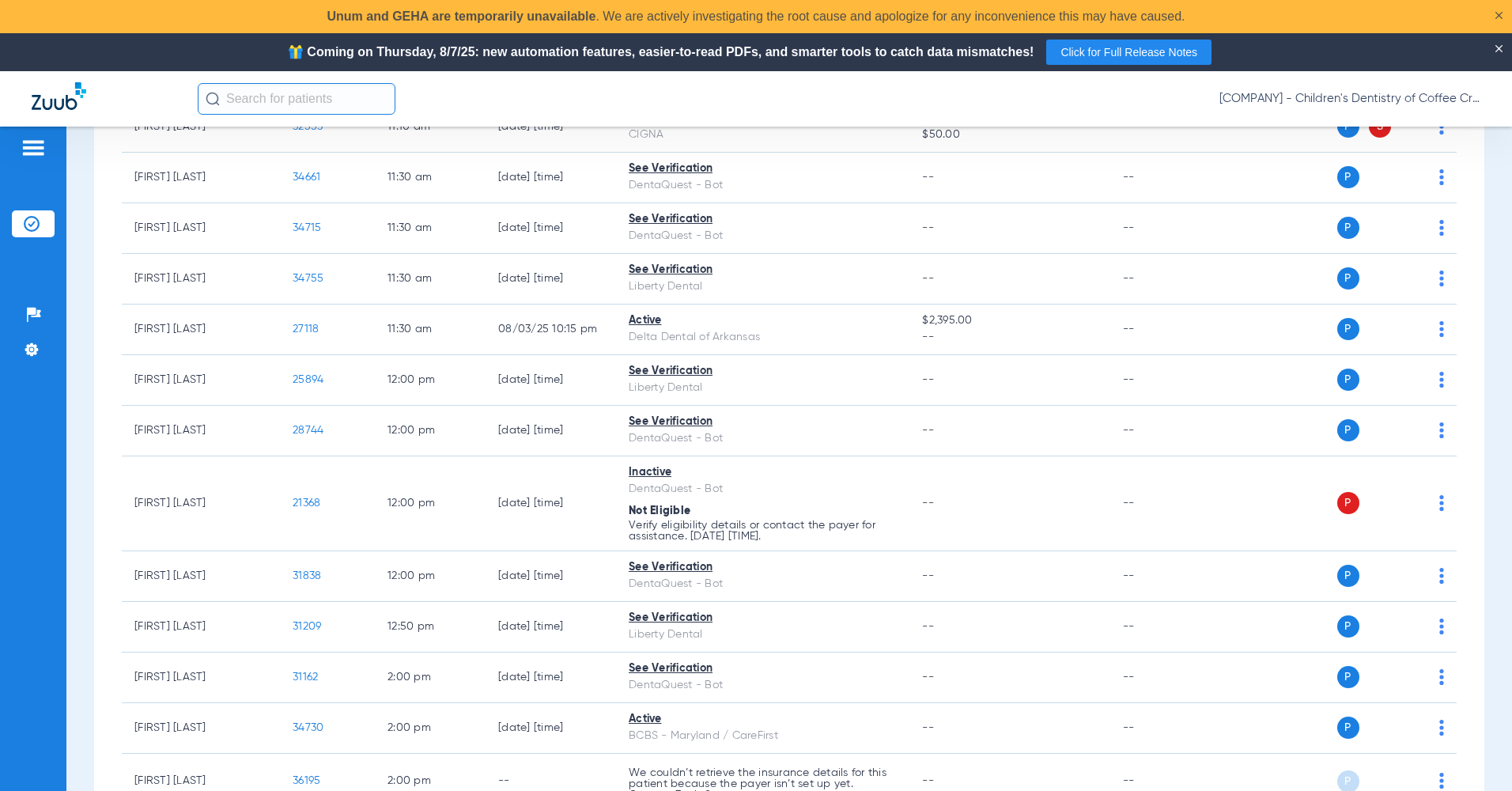 scroll, scrollTop: 1503, scrollLeft: 0, axis: vertical 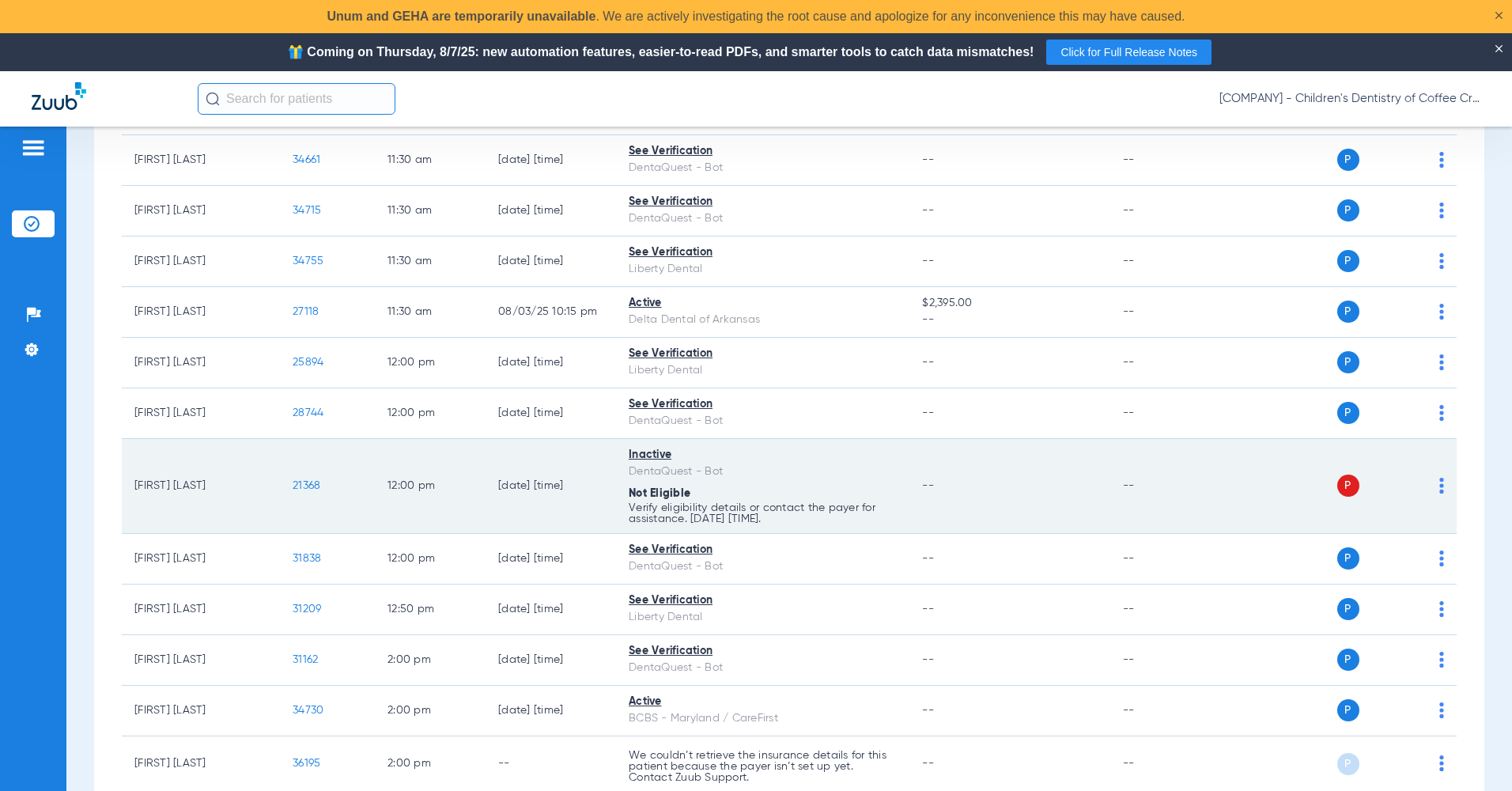 click 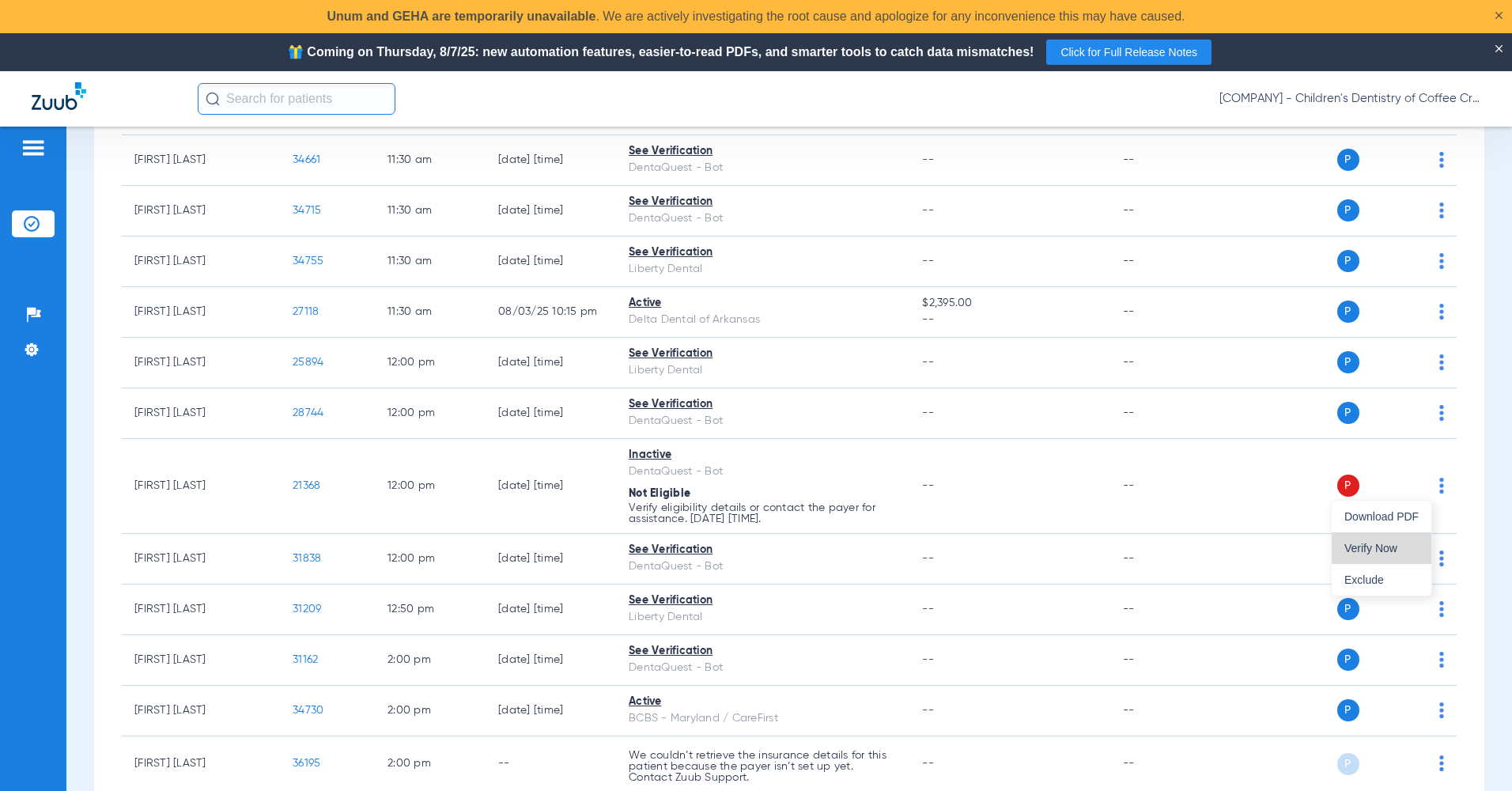 click on "Verify Now" at bounding box center (1382, 548) 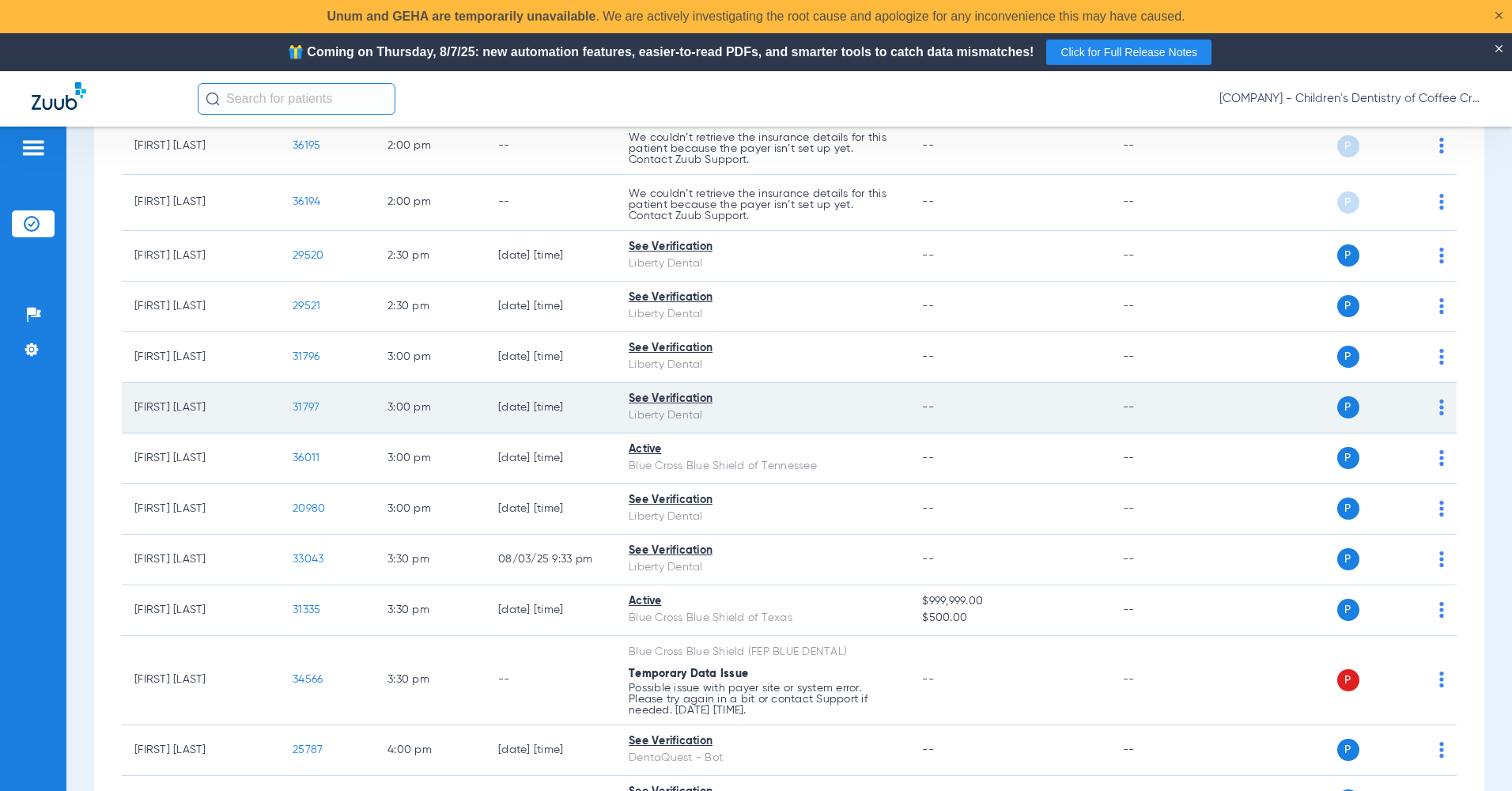 scroll, scrollTop: 2136, scrollLeft: 0, axis: vertical 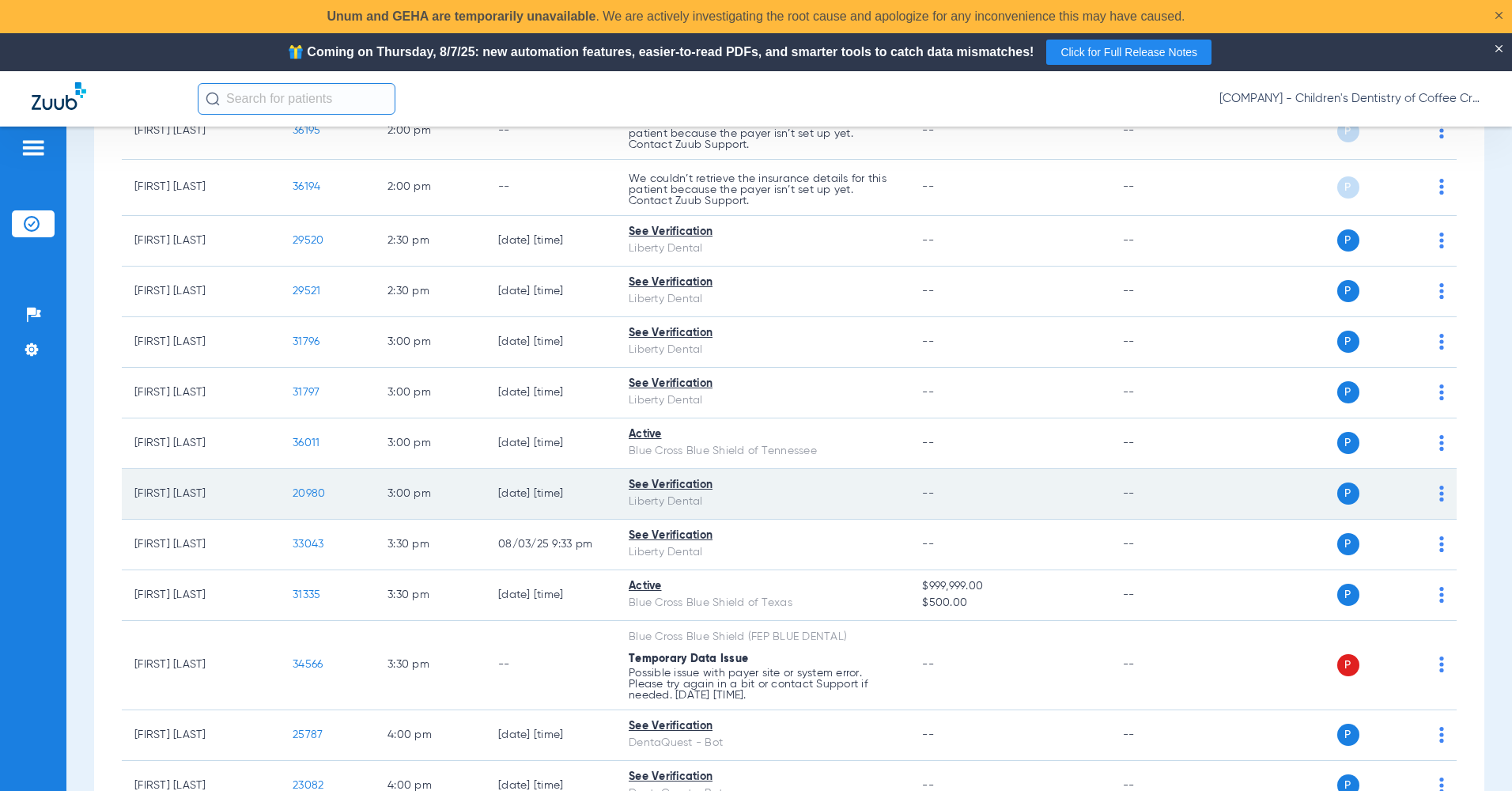 click 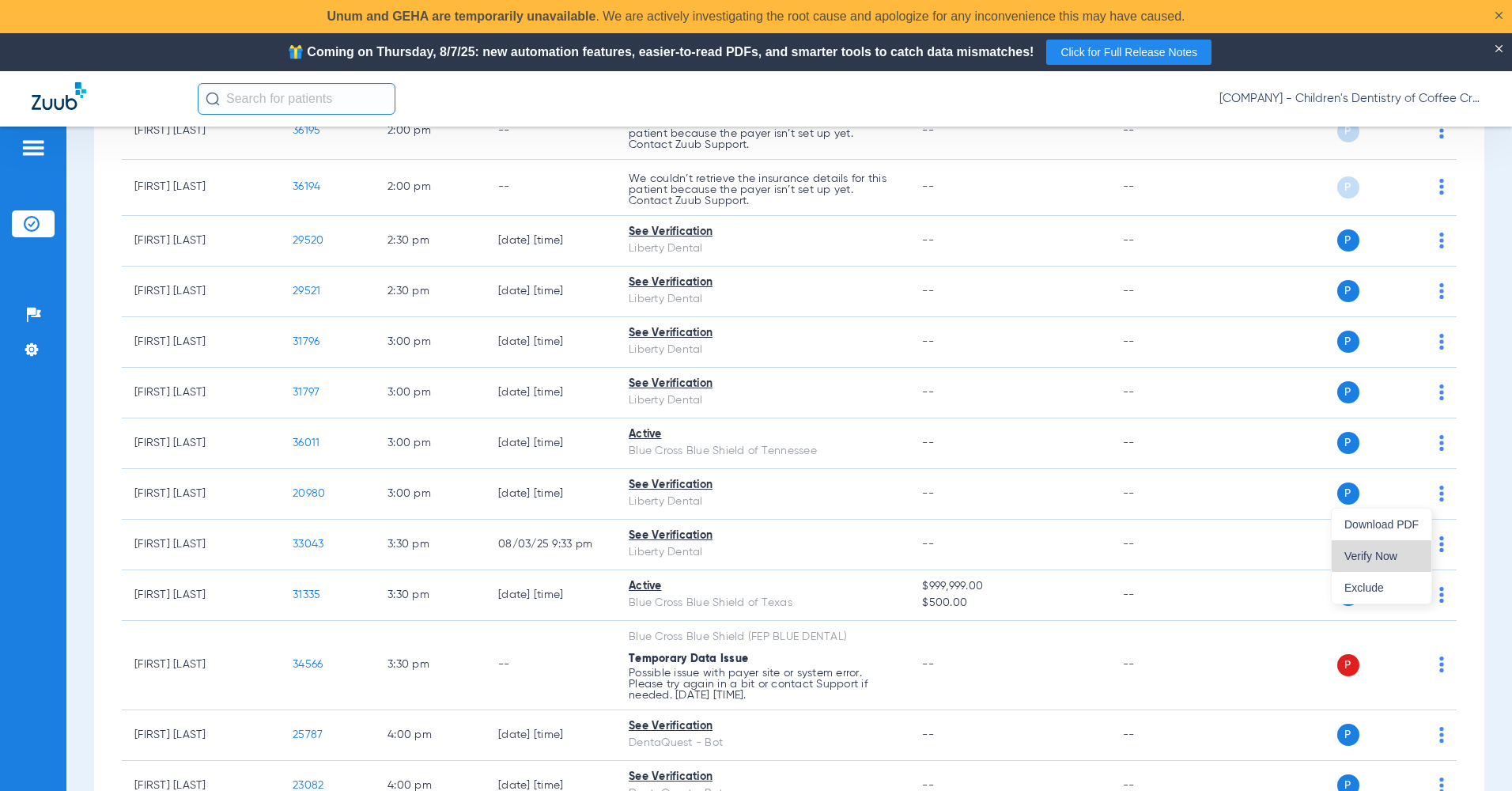 click on "Verify Now" at bounding box center (1382, 556) 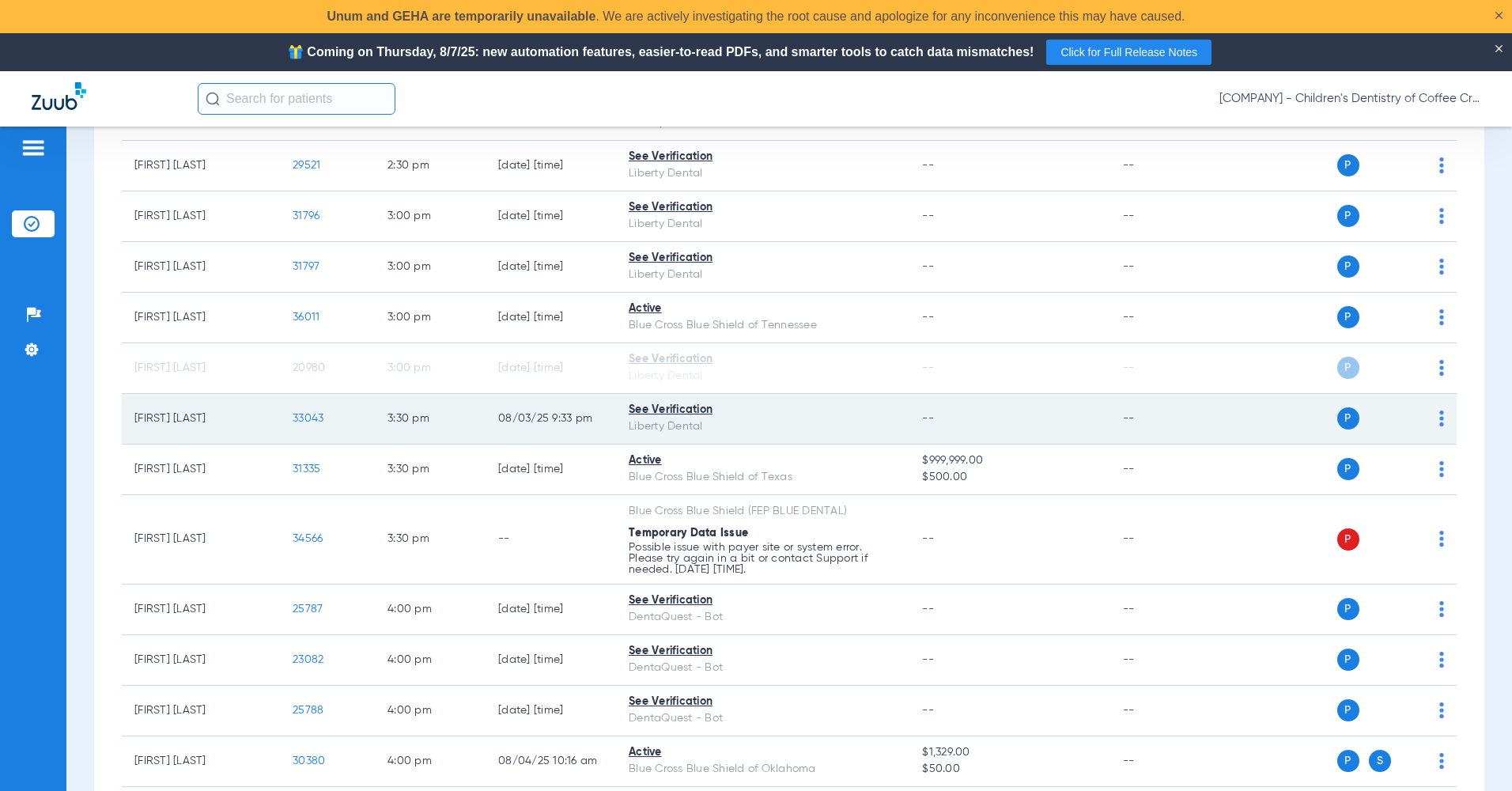 scroll, scrollTop: 2287, scrollLeft: 0, axis: vertical 